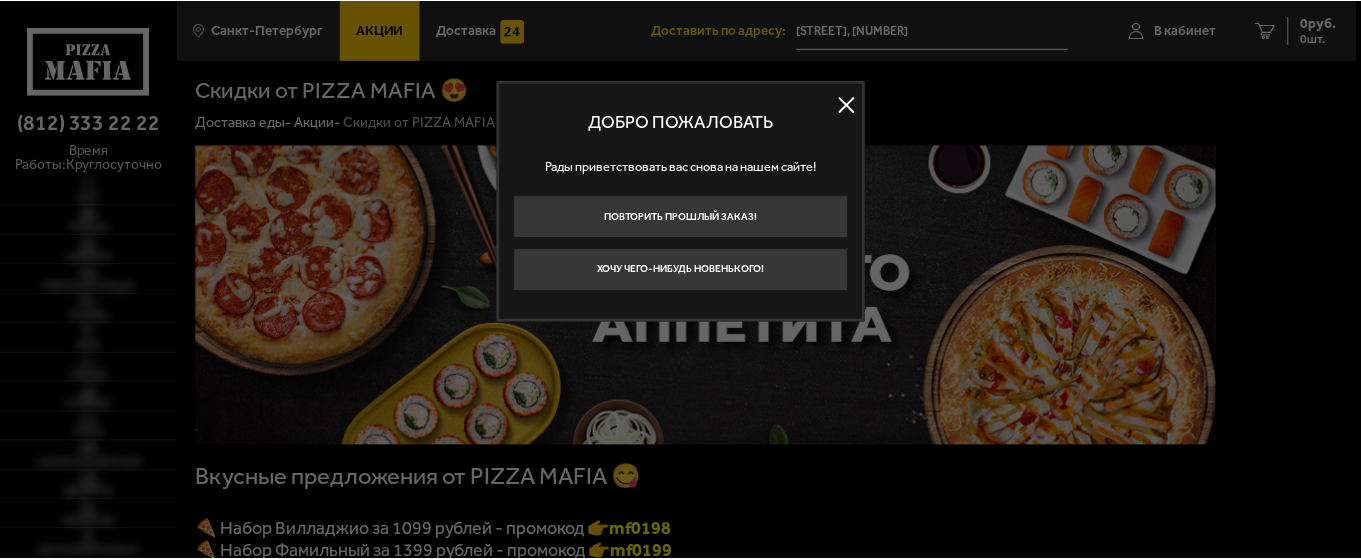 scroll, scrollTop: 0, scrollLeft: 0, axis: both 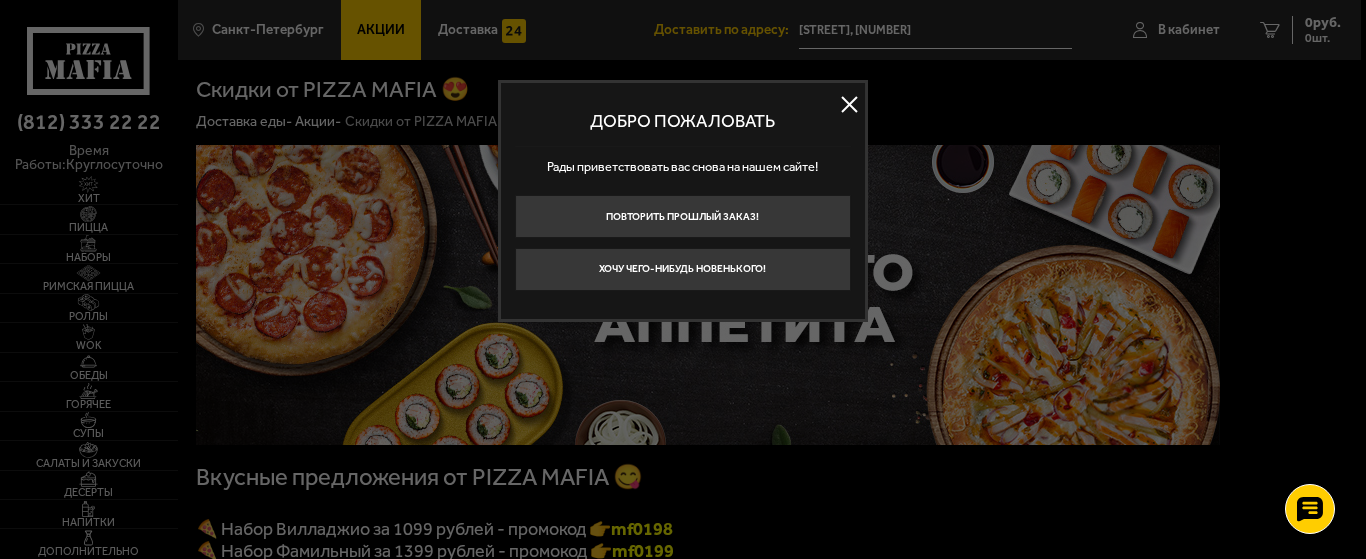 click at bounding box center [850, 105] 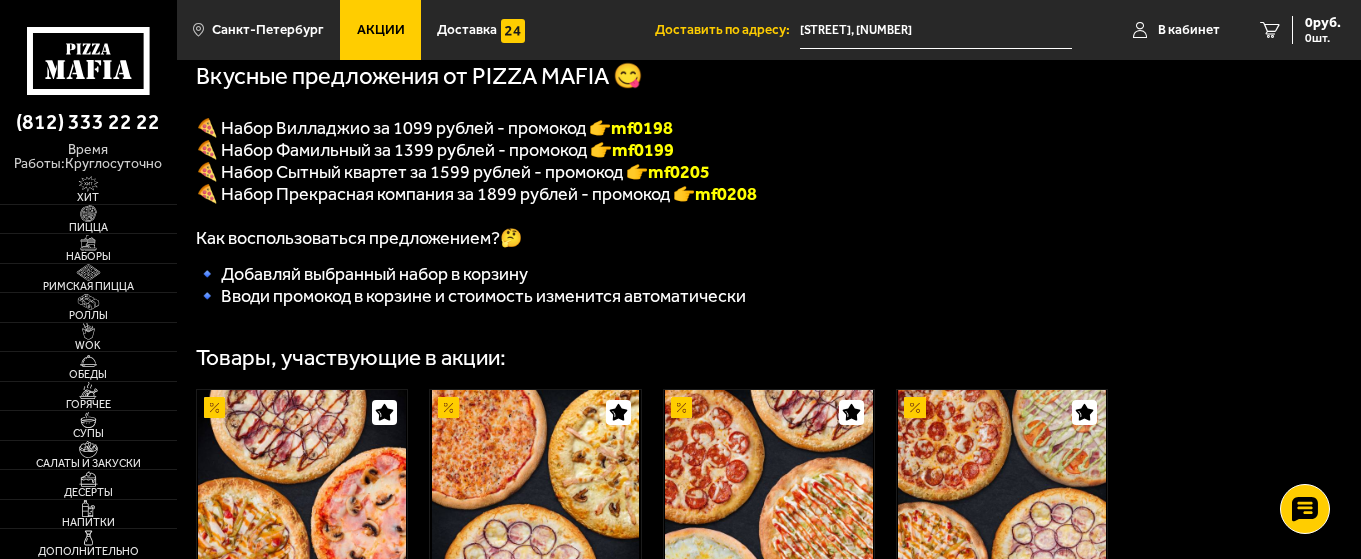 scroll, scrollTop: 500, scrollLeft: 0, axis: vertical 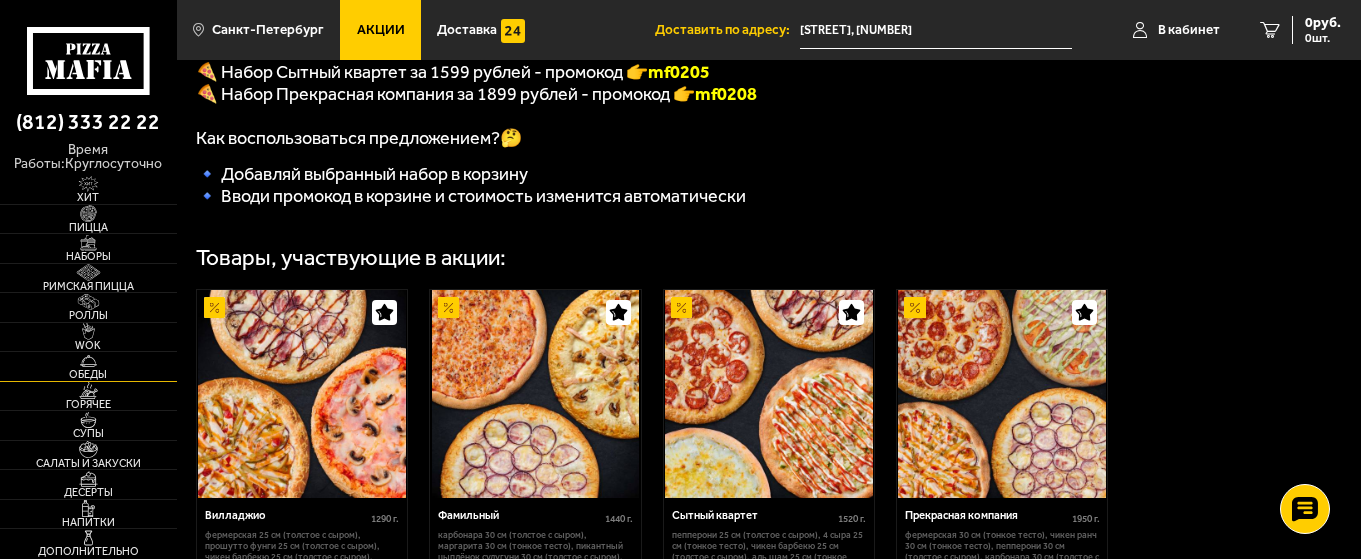 click at bounding box center [88, 361] 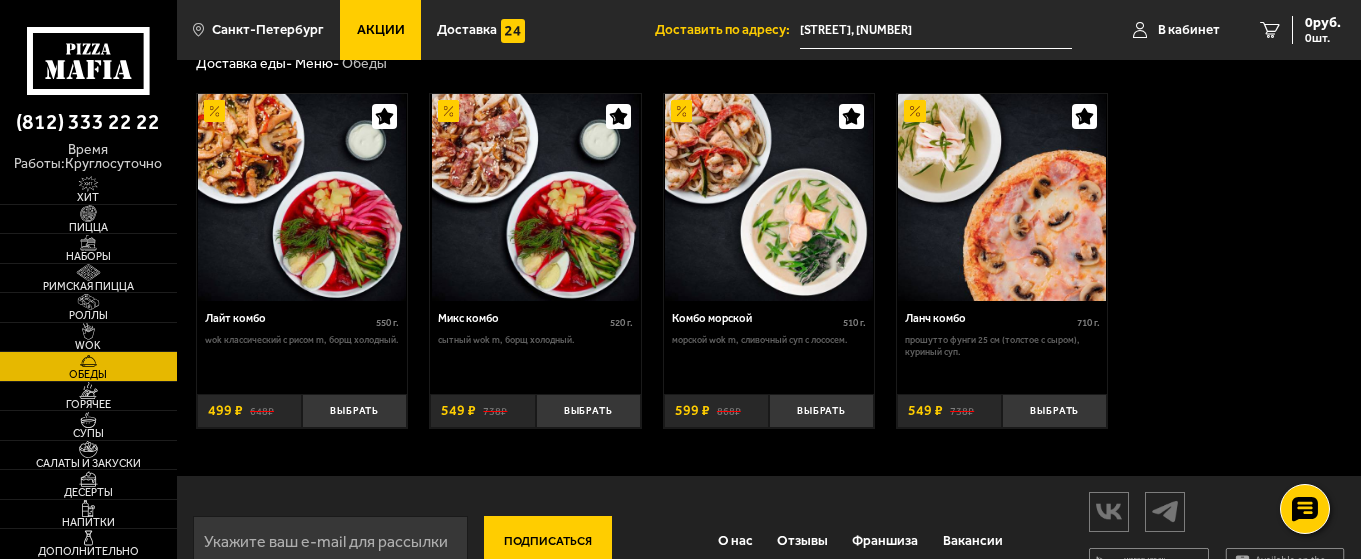 scroll, scrollTop: 0, scrollLeft: 0, axis: both 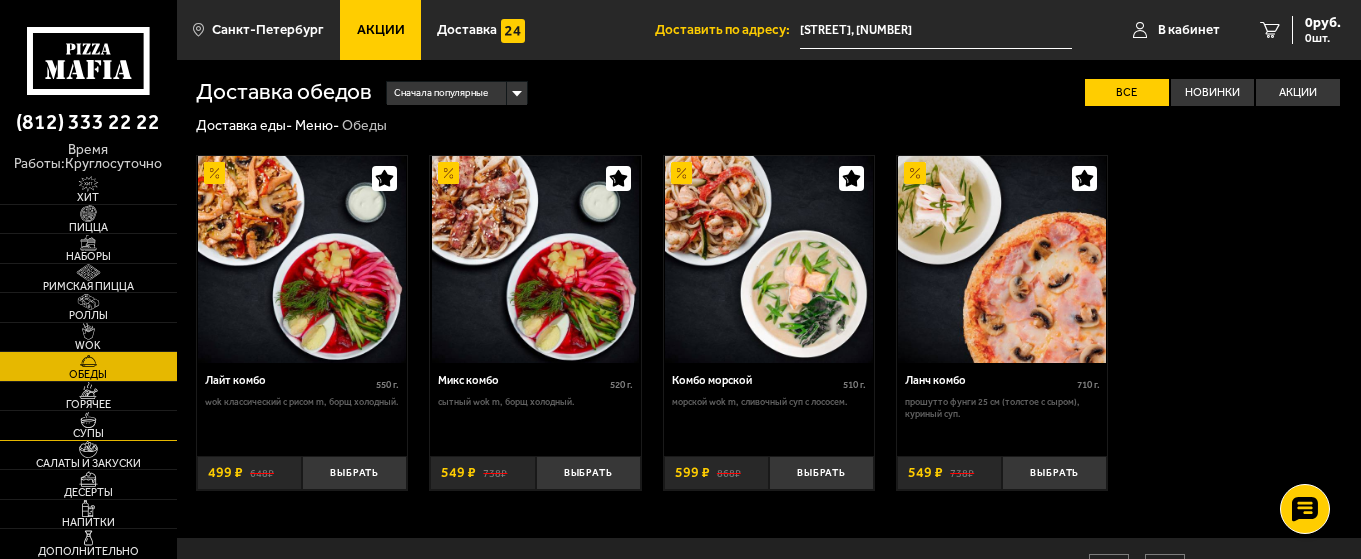 click on "Супы" at bounding box center [88, 425] 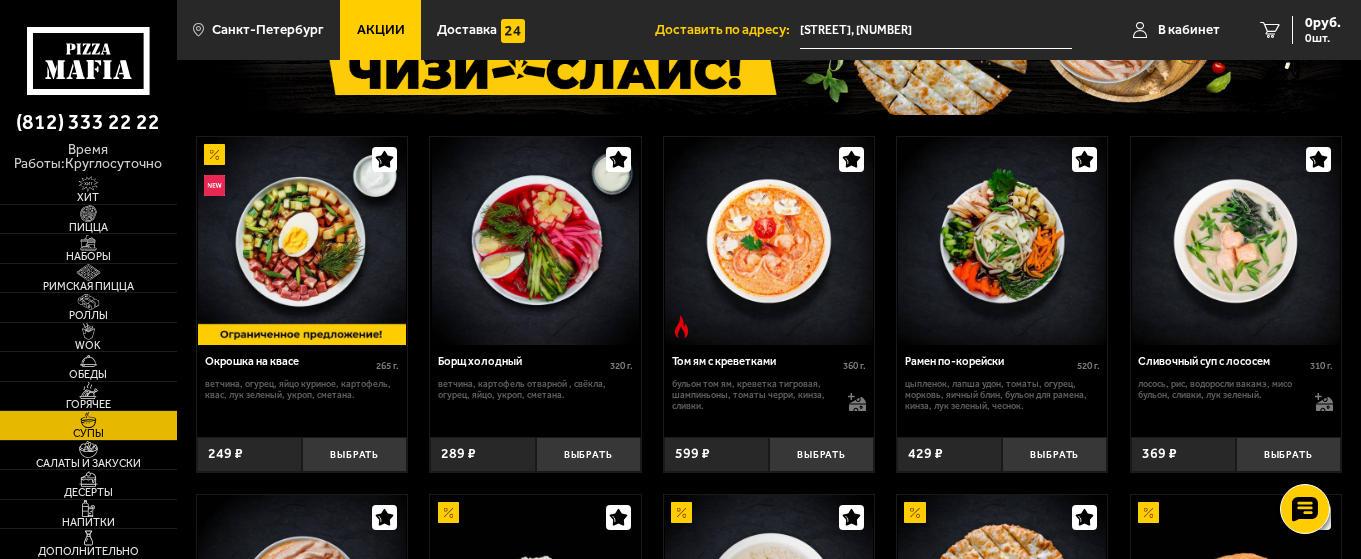 scroll, scrollTop: 200, scrollLeft: 0, axis: vertical 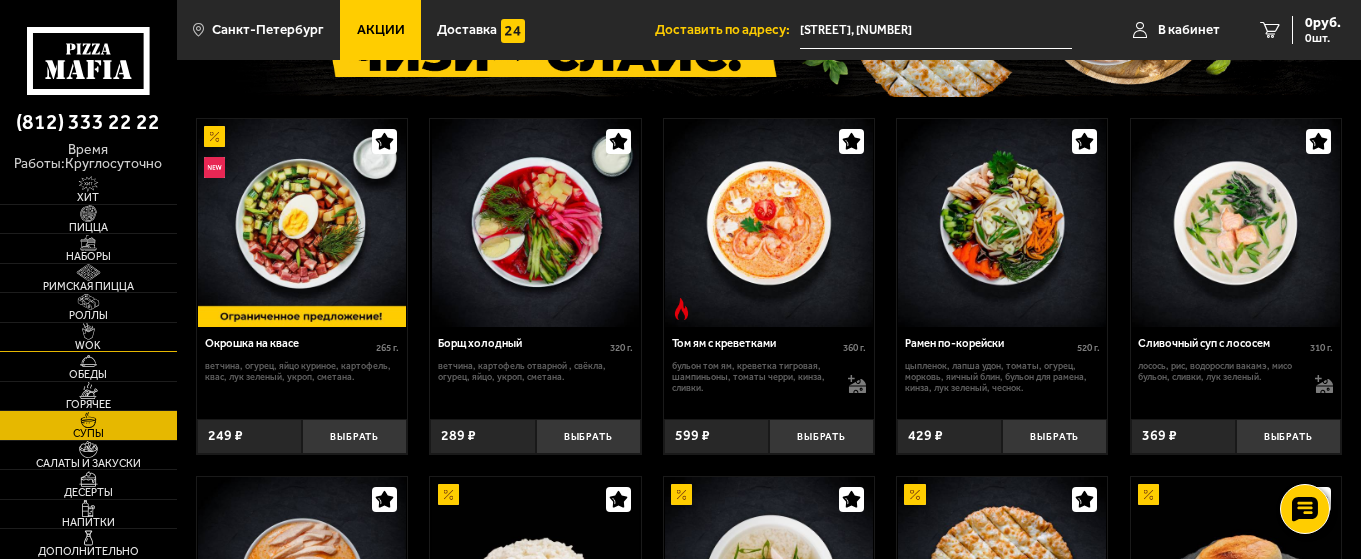 click on "WOK" at bounding box center (88, 345) 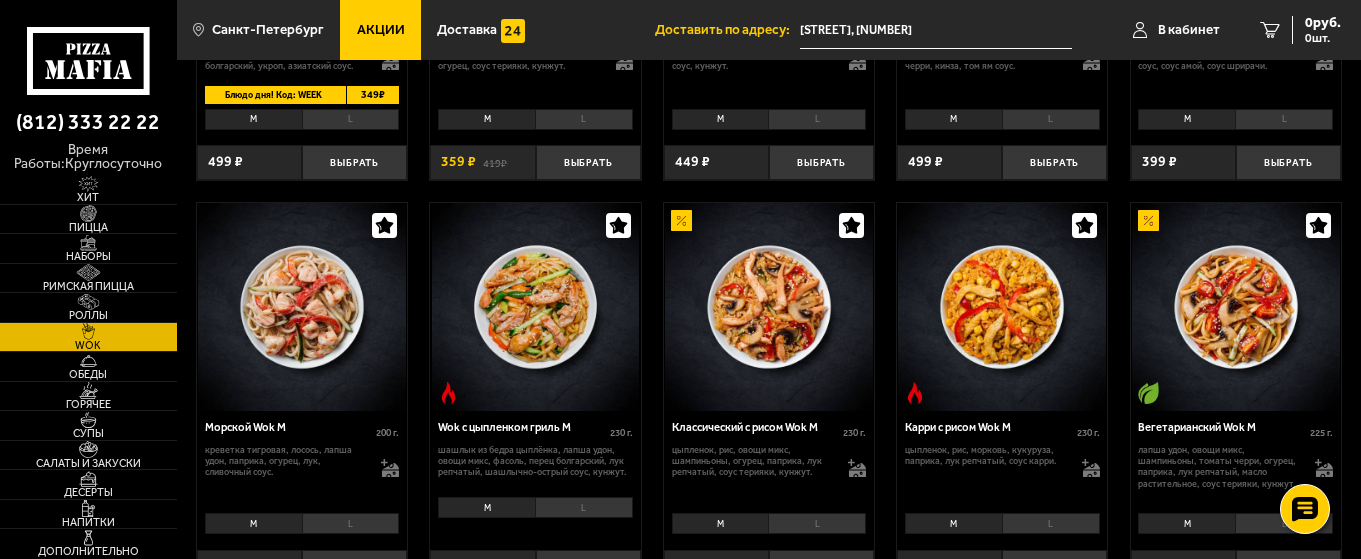 scroll, scrollTop: 800, scrollLeft: 0, axis: vertical 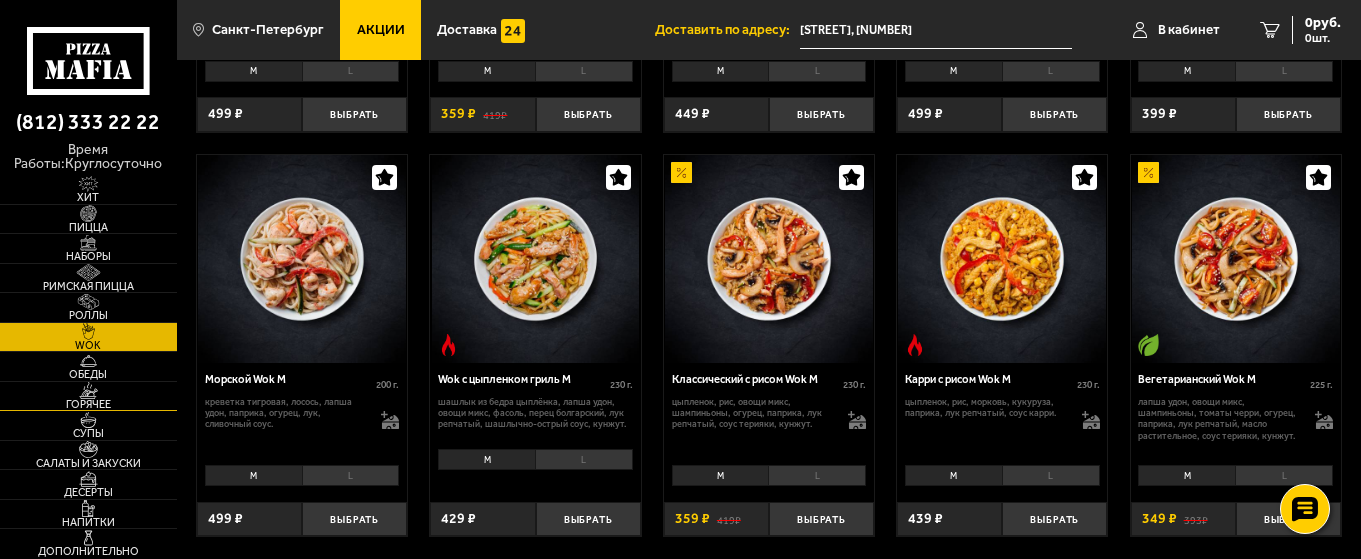 click on "Горячее" at bounding box center (88, 404) 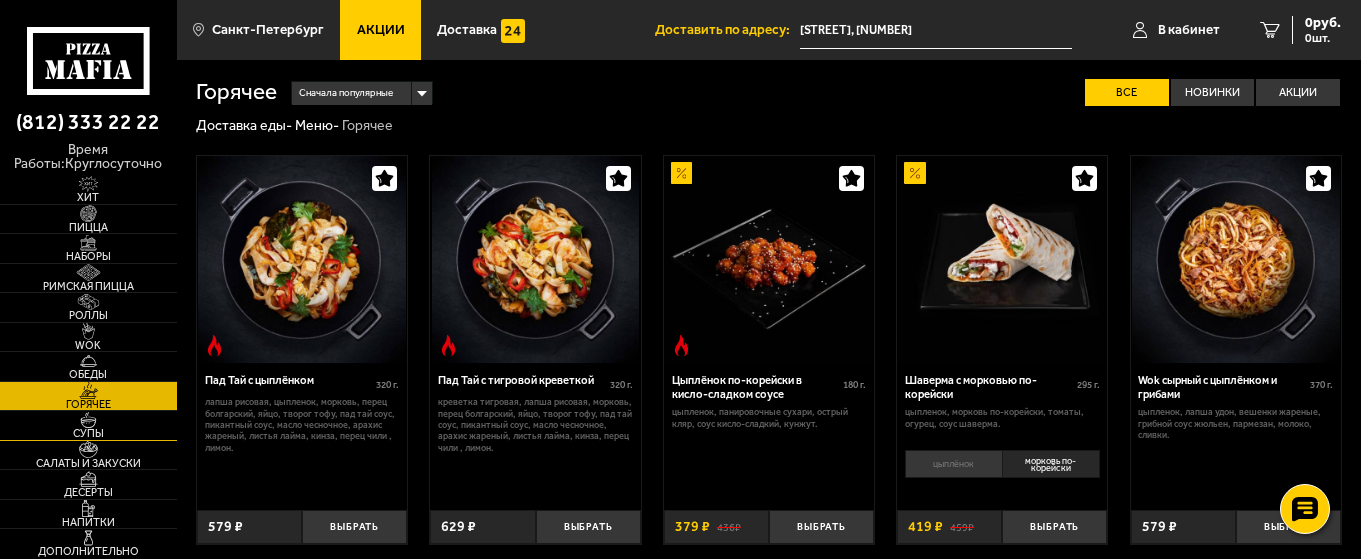 click at bounding box center (88, 420) 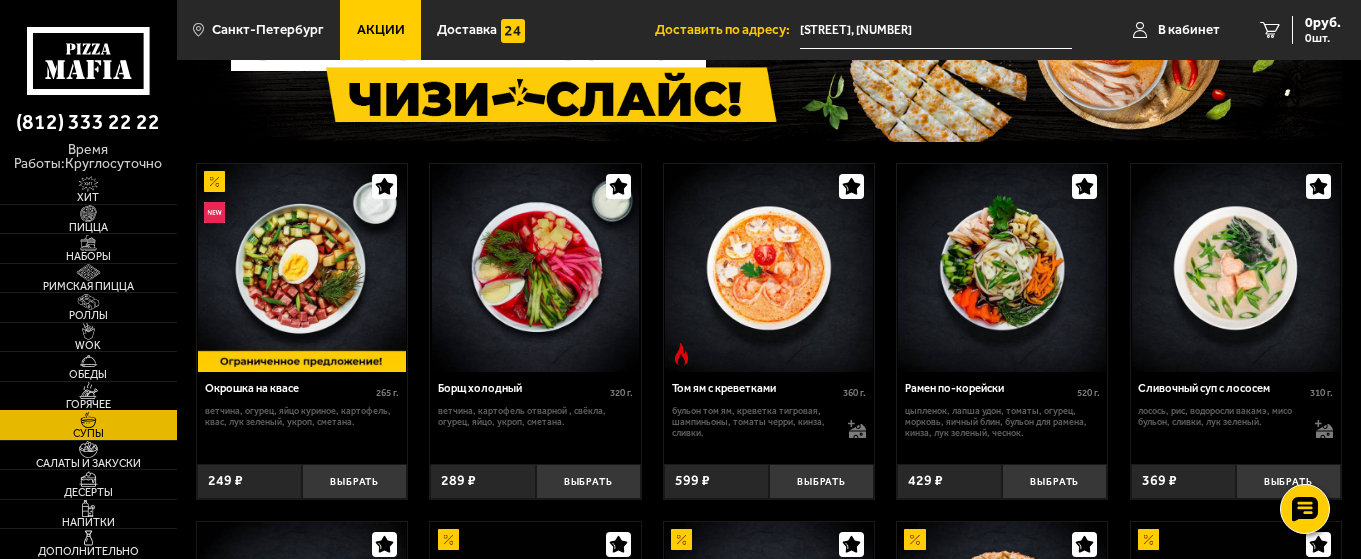 scroll, scrollTop: 200, scrollLeft: 0, axis: vertical 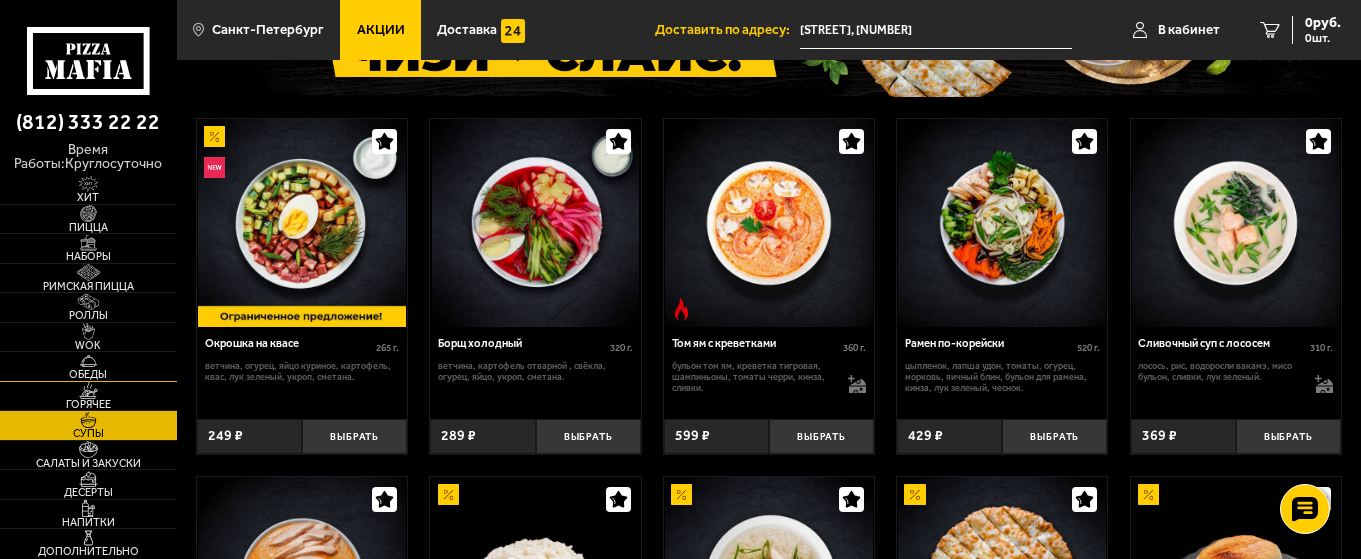 click on "Обеды" at bounding box center (88, 374) 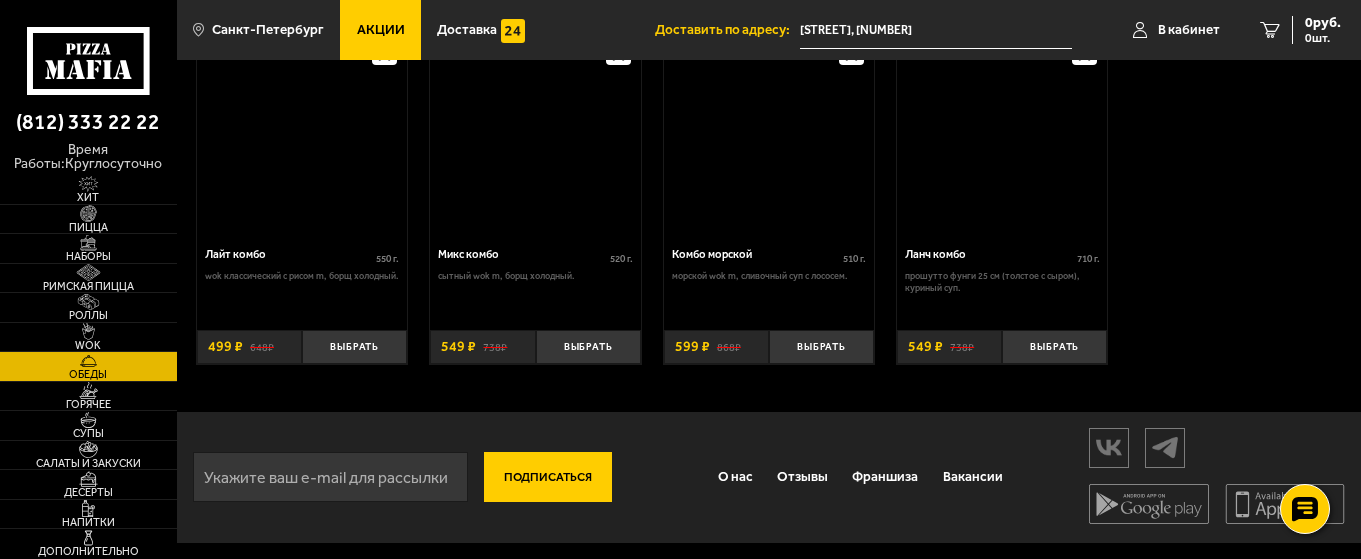 scroll, scrollTop: 0, scrollLeft: 0, axis: both 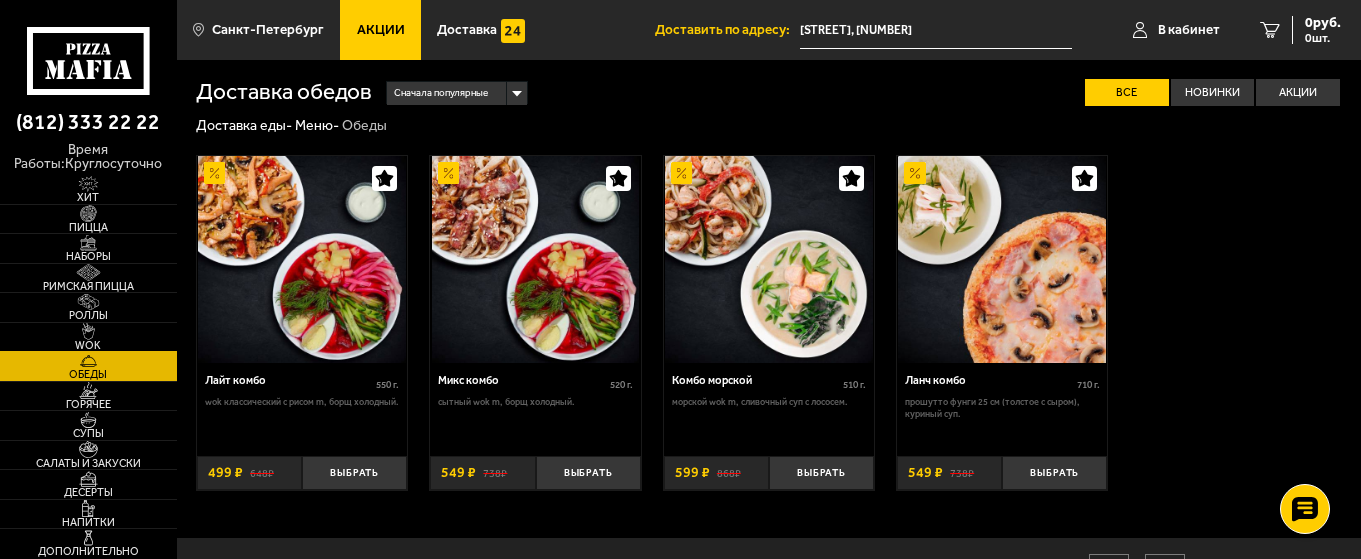 click on "WOK" at bounding box center [88, 337] 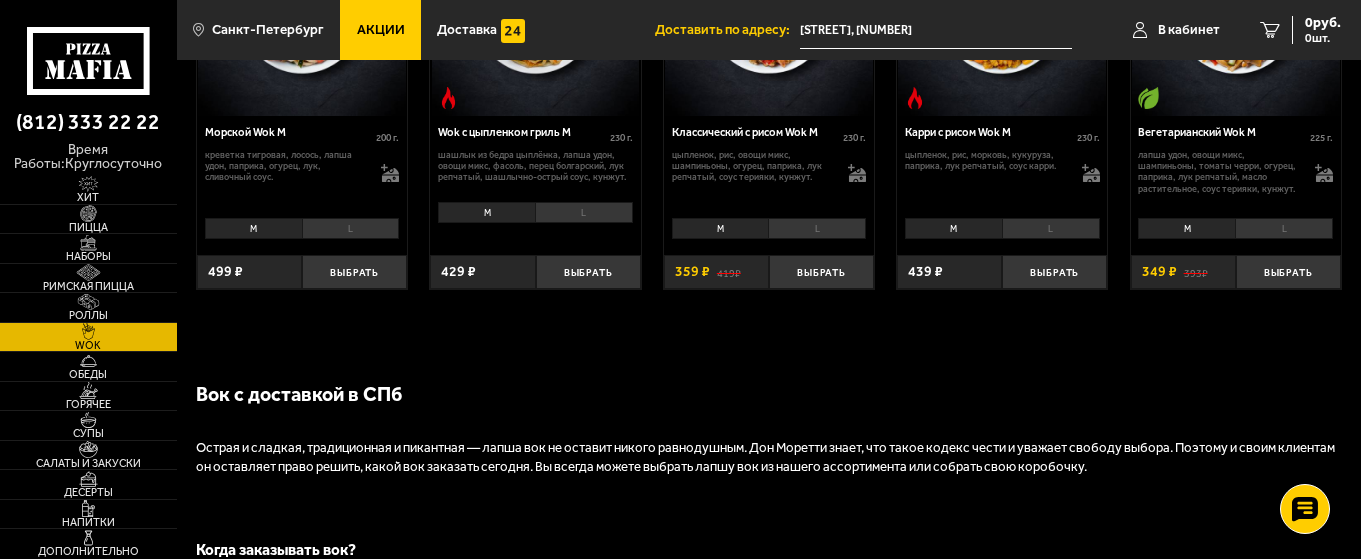 scroll, scrollTop: 1000, scrollLeft: 0, axis: vertical 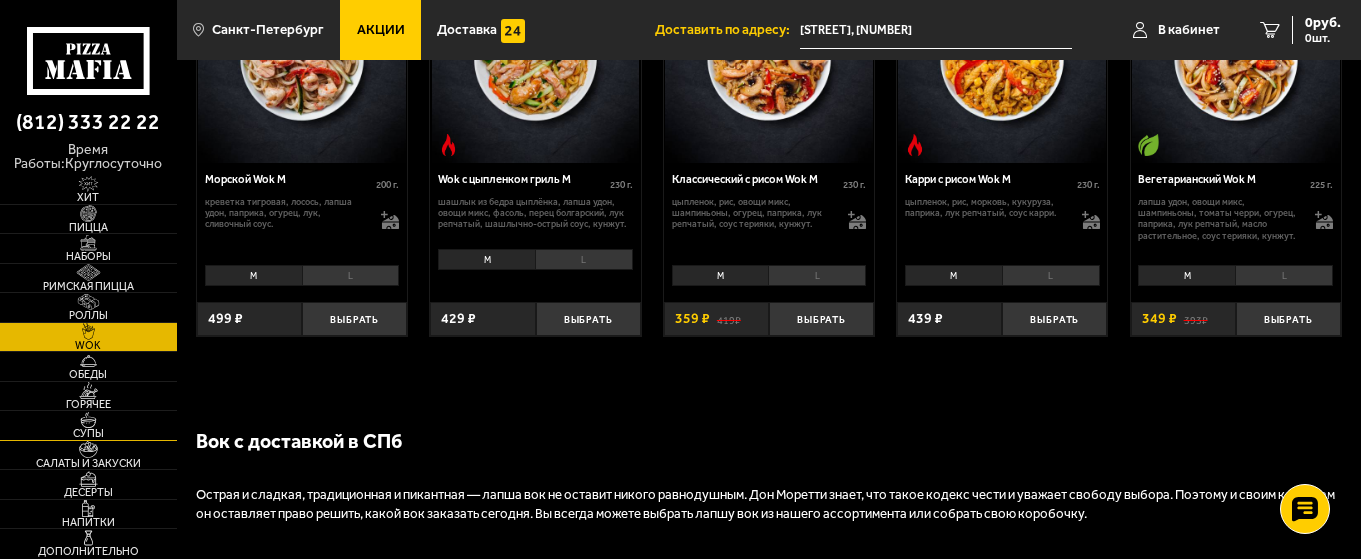 click at bounding box center [88, 420] 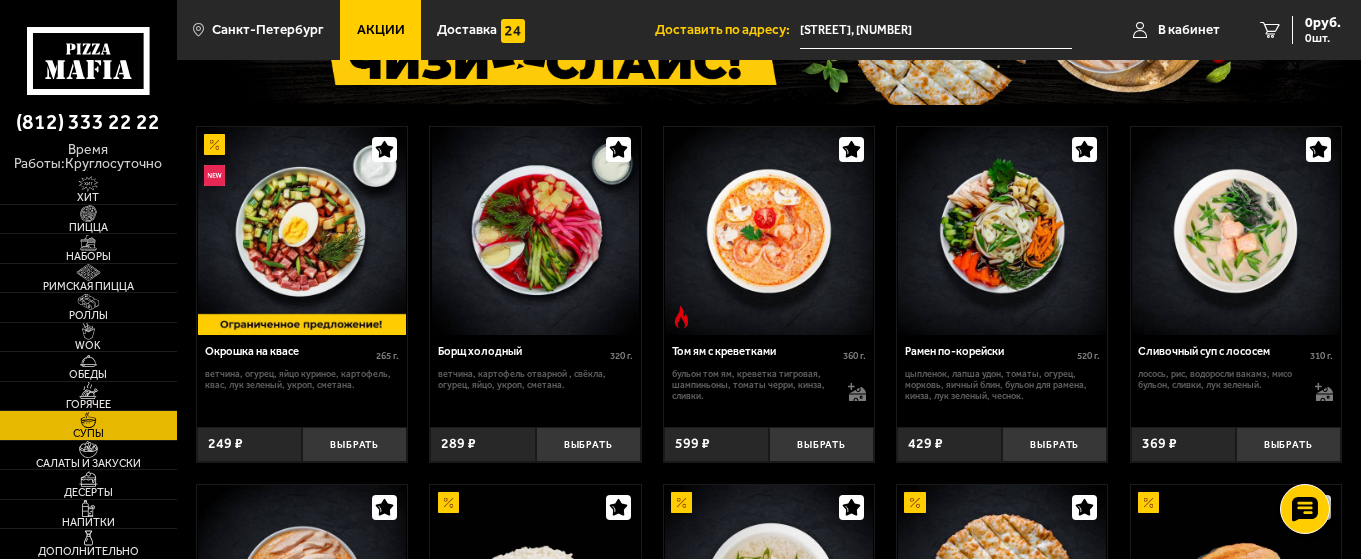 scroll, scrollTop: 200, scrollLeft: 0, axis: vertical 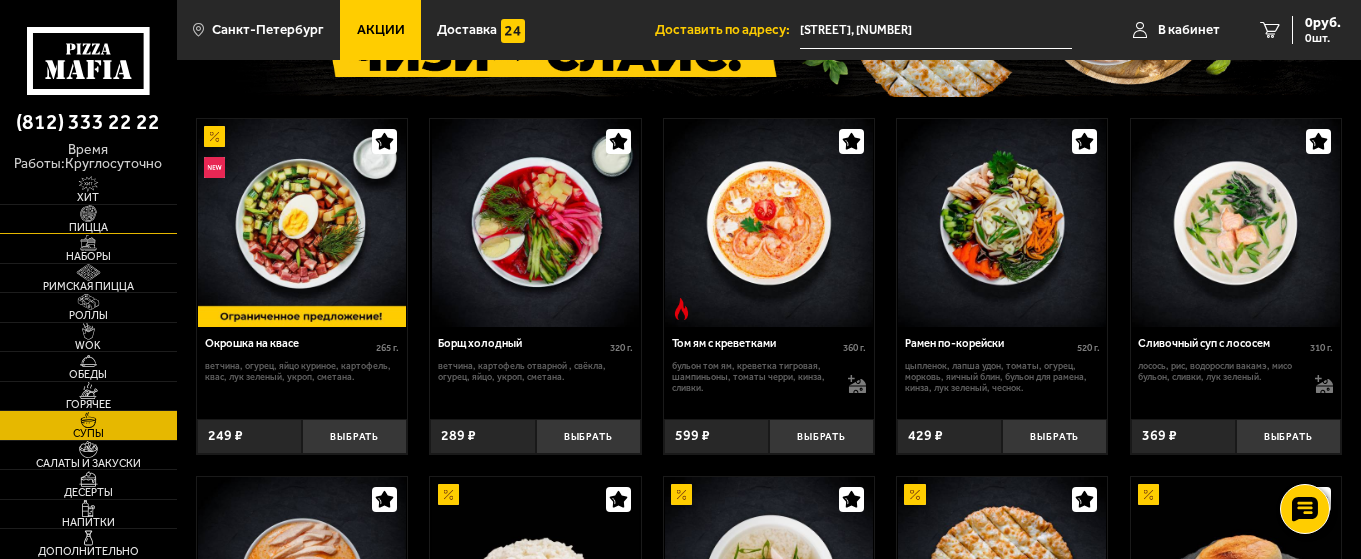 click on "Пицца" at bounding box center (88, 227) 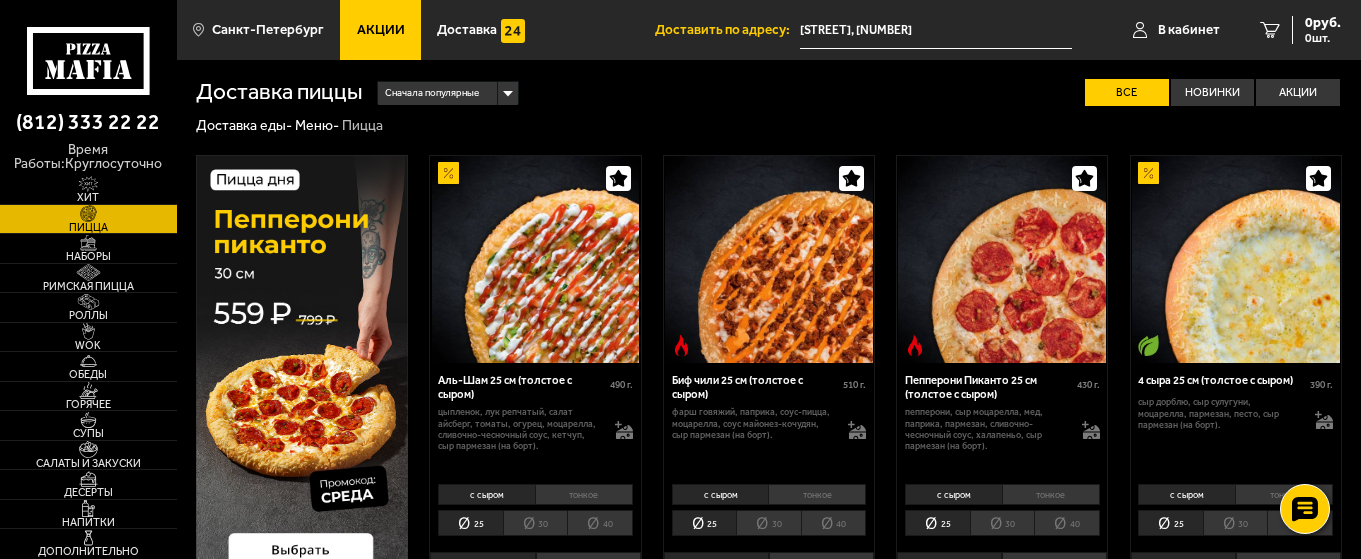 scroll, scrollTop: 100, scrollLeft: 0, axis: vertical 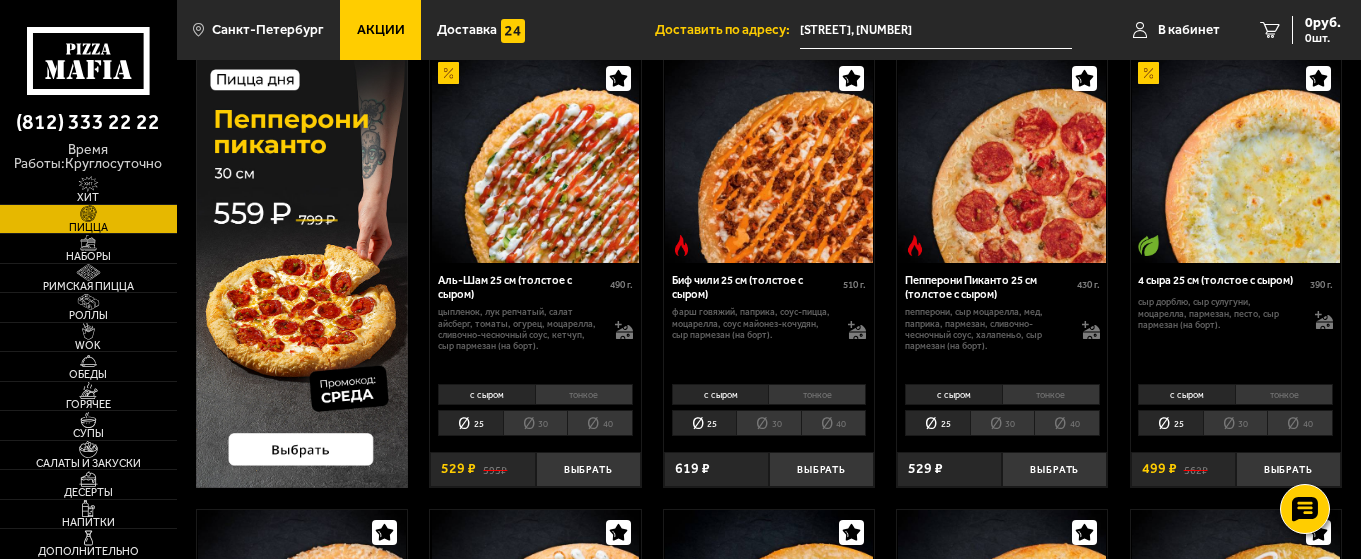 click on "30" at bounding box center (535, 423) 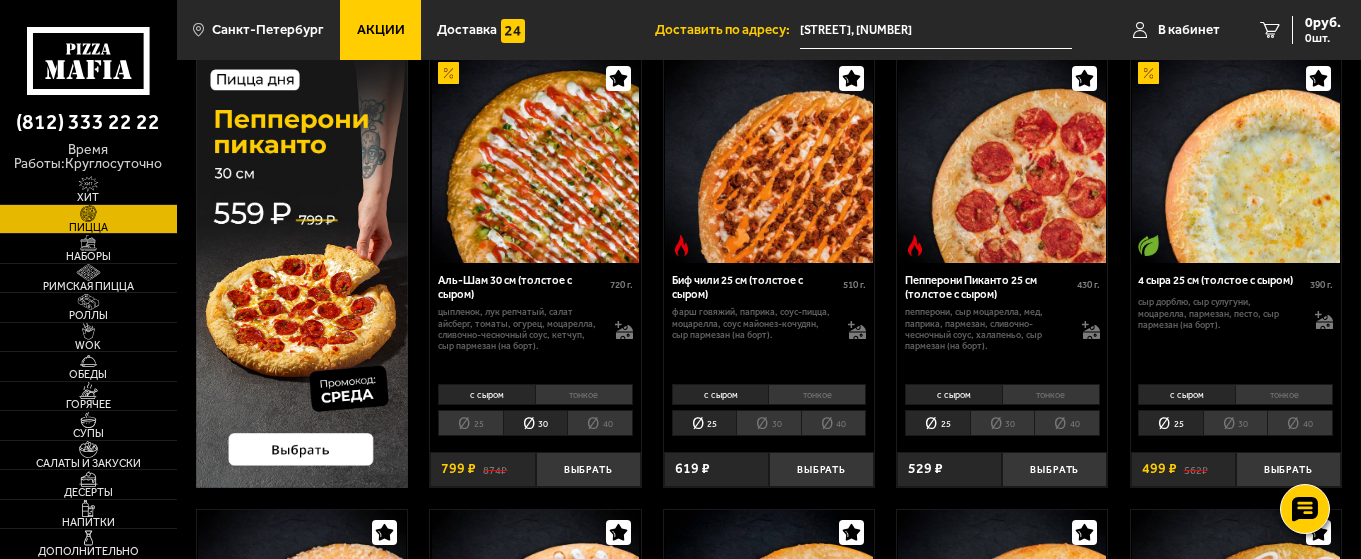 click on "40" at bounding box center [600, 423] 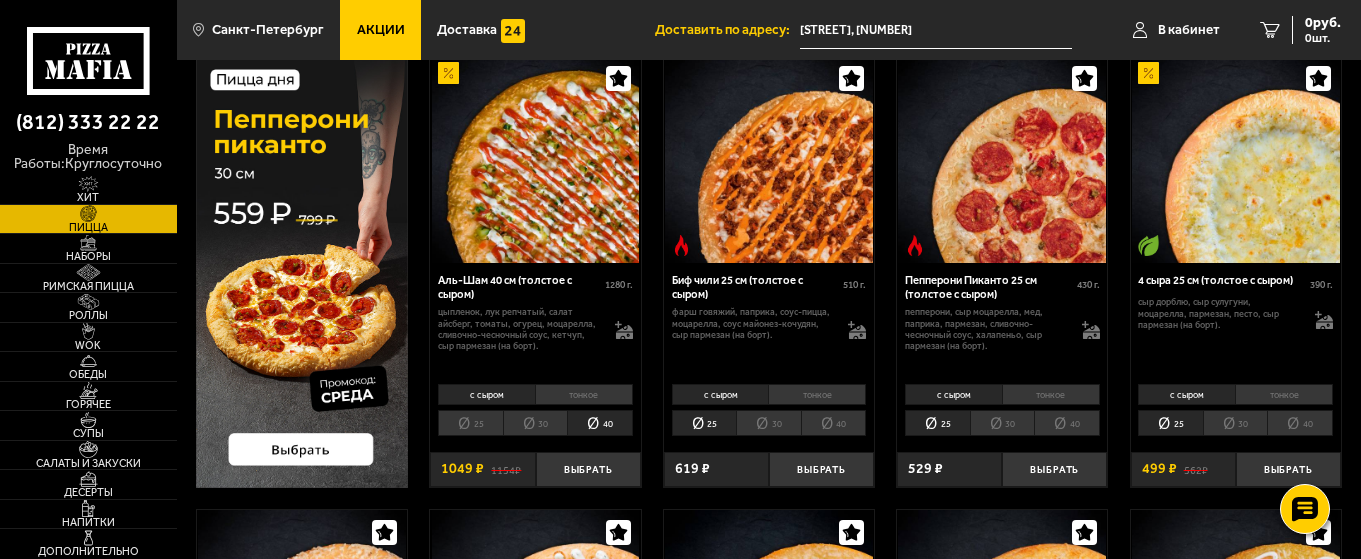 click on "30" at bounding box center [535, 423] 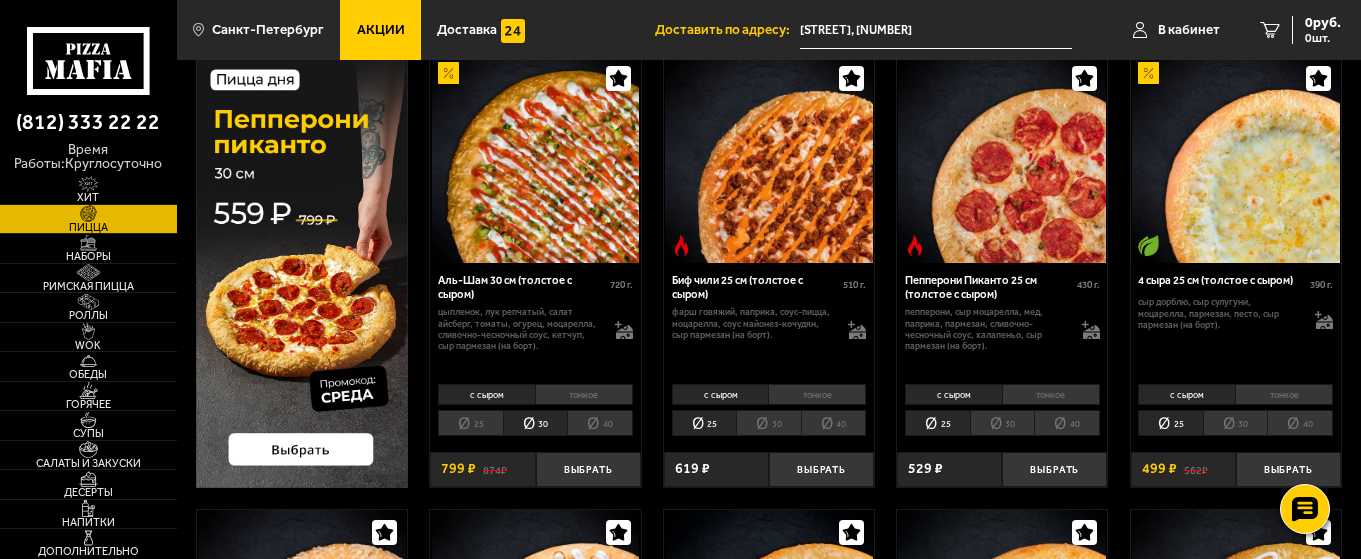 click on "30" at bounding box center (1002, 423) 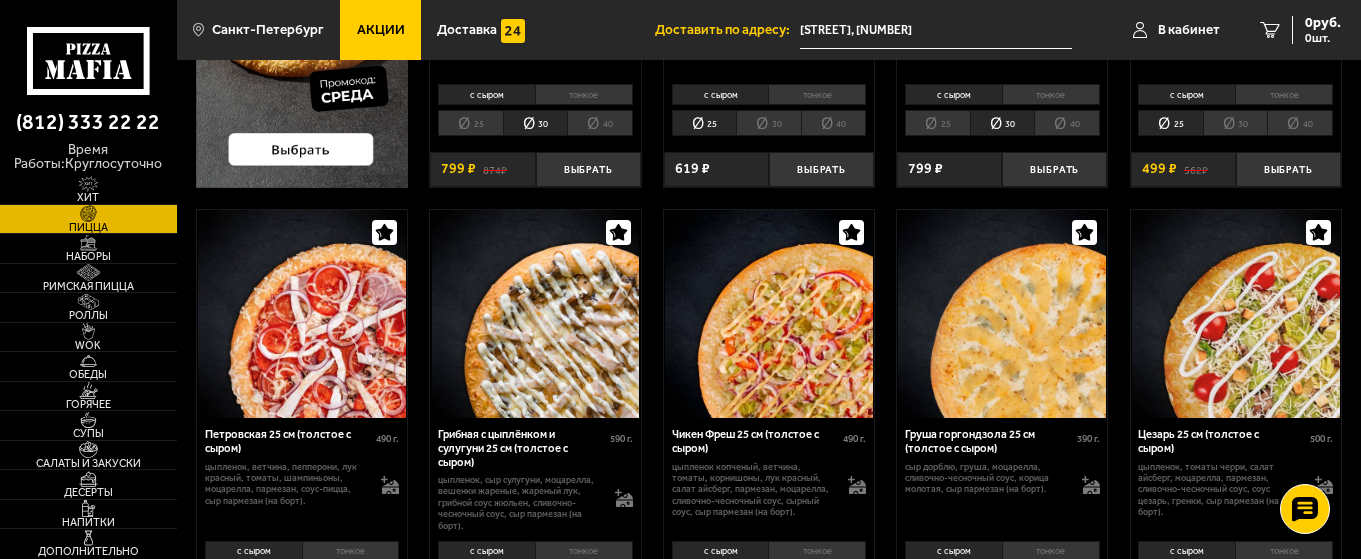 scroll, scrollTop: 500, scrollLeft: 0, axis: vertical 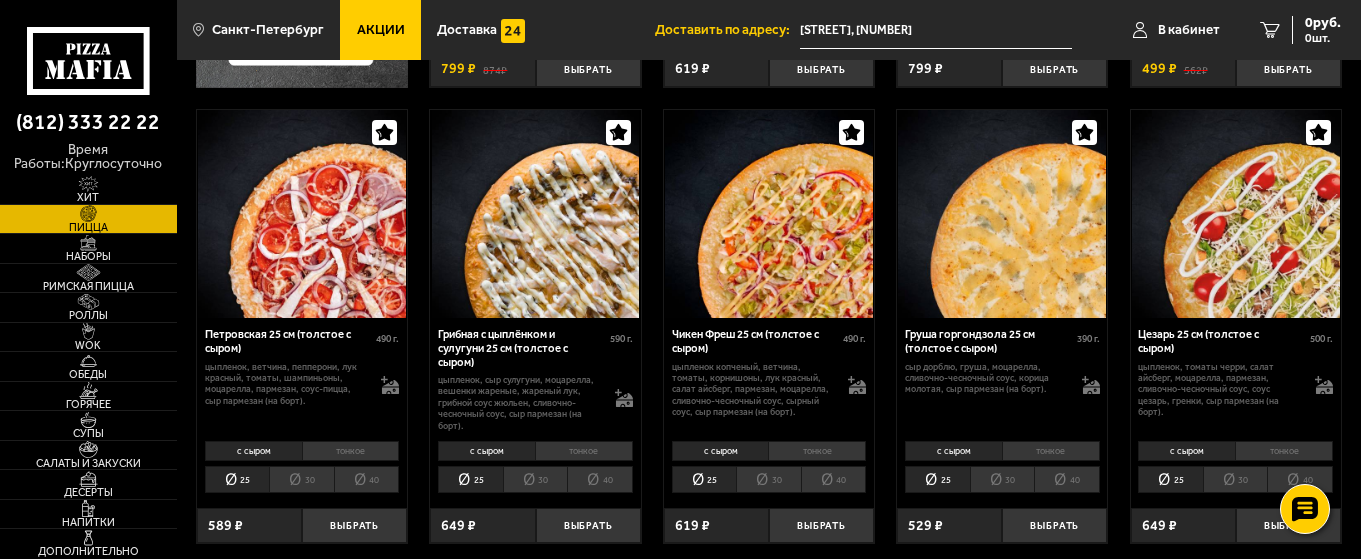 click on "30" at bounding box center [301, 479] 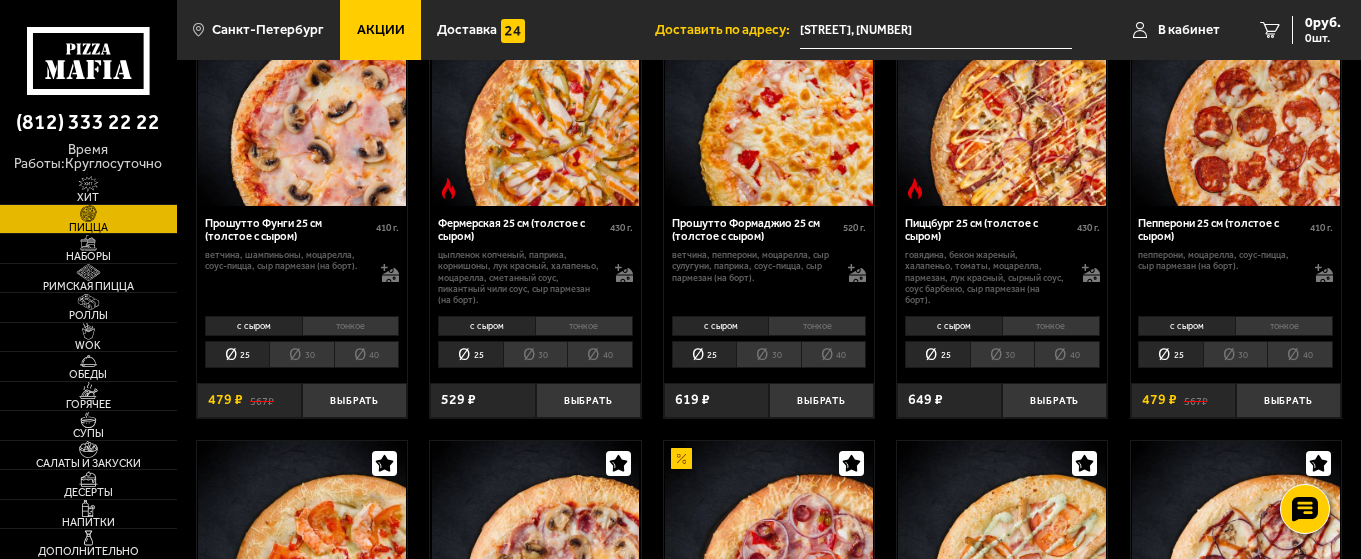 scroll, scrollTop: 1100, scrollLeft: 0, axis: vertical 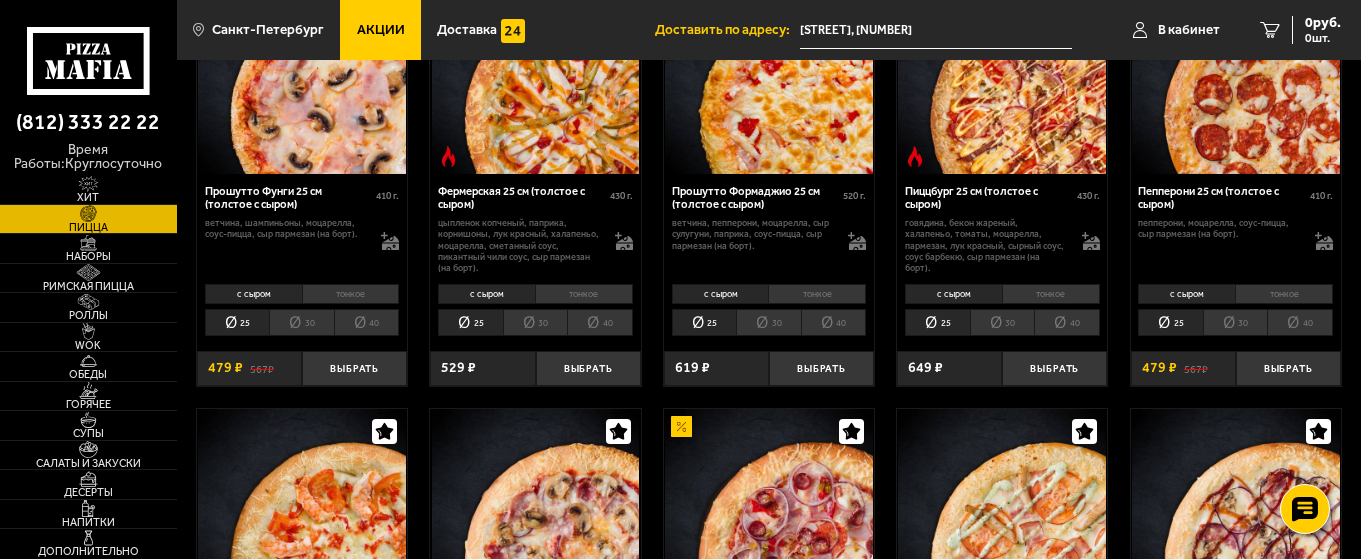 click on "30" at bounding box center (1235, 322) 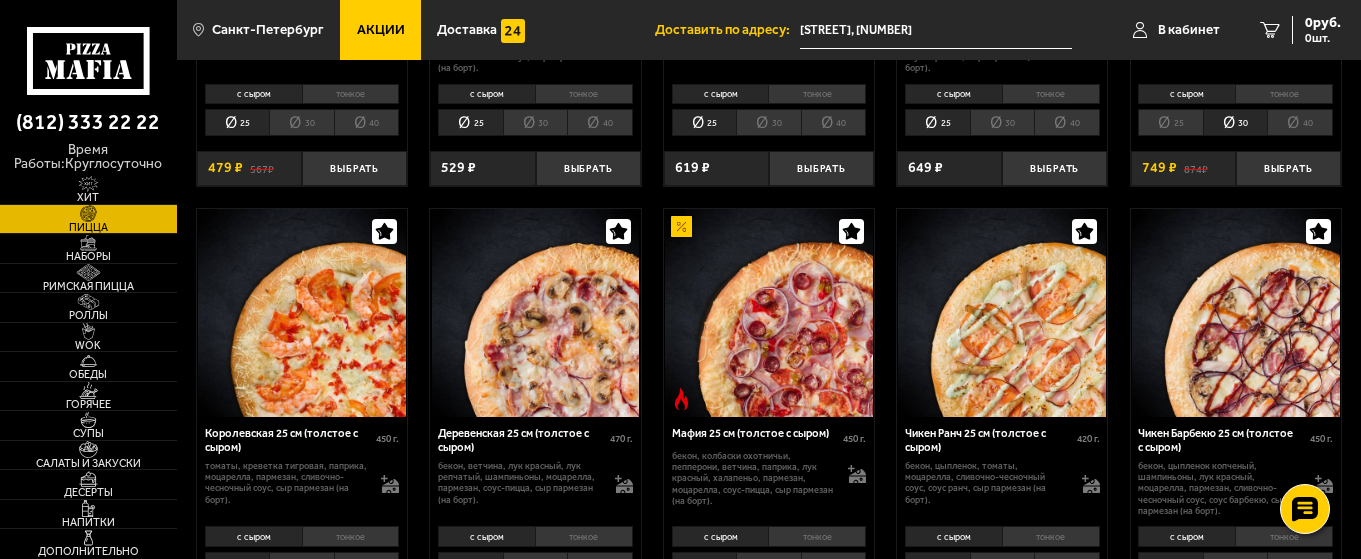 scroll, scrollTop: 1400, scrollLeft: 0, axis: vertical 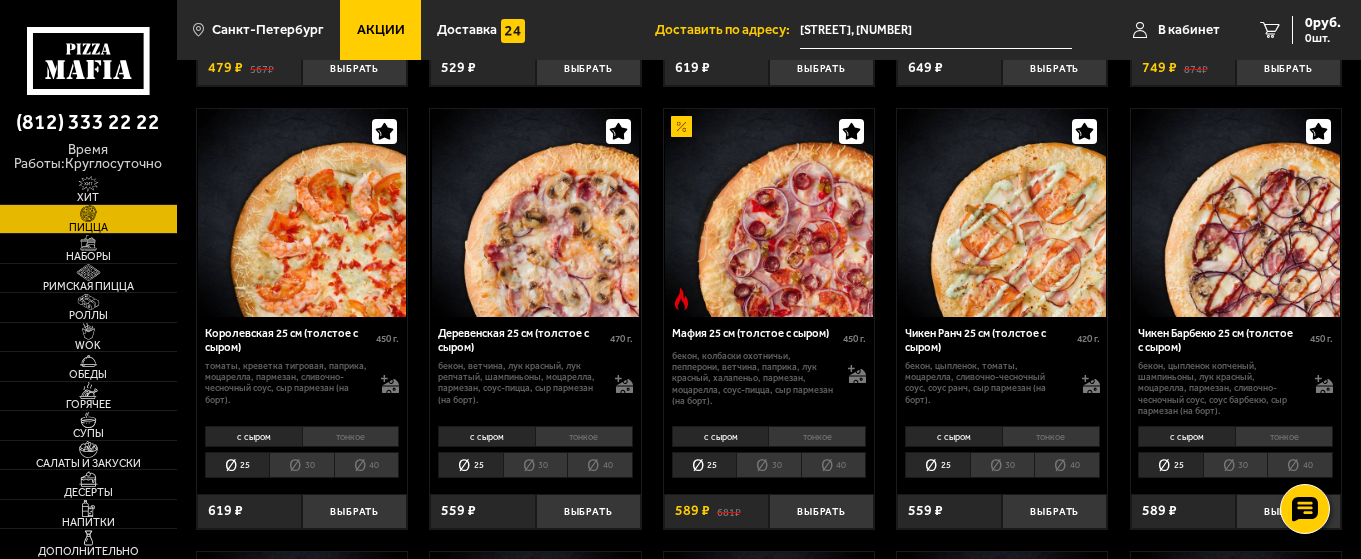 click on "30" at bounding box center (768, 465) 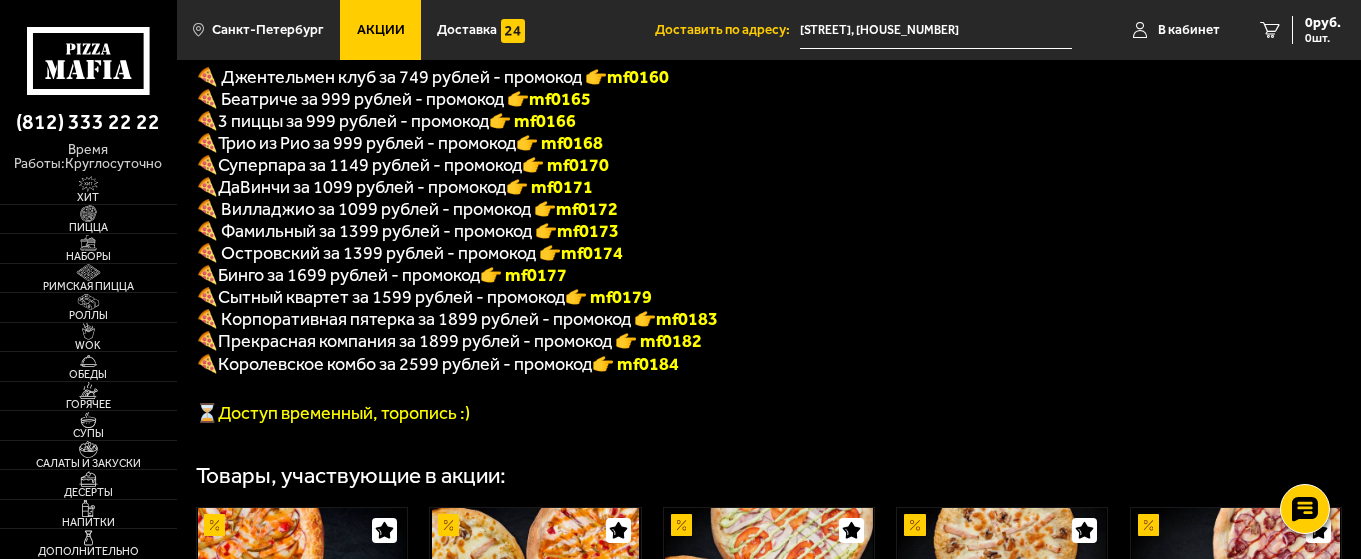 scroll, scrollTop: 400, scrollLeft: 0, axis: vertical 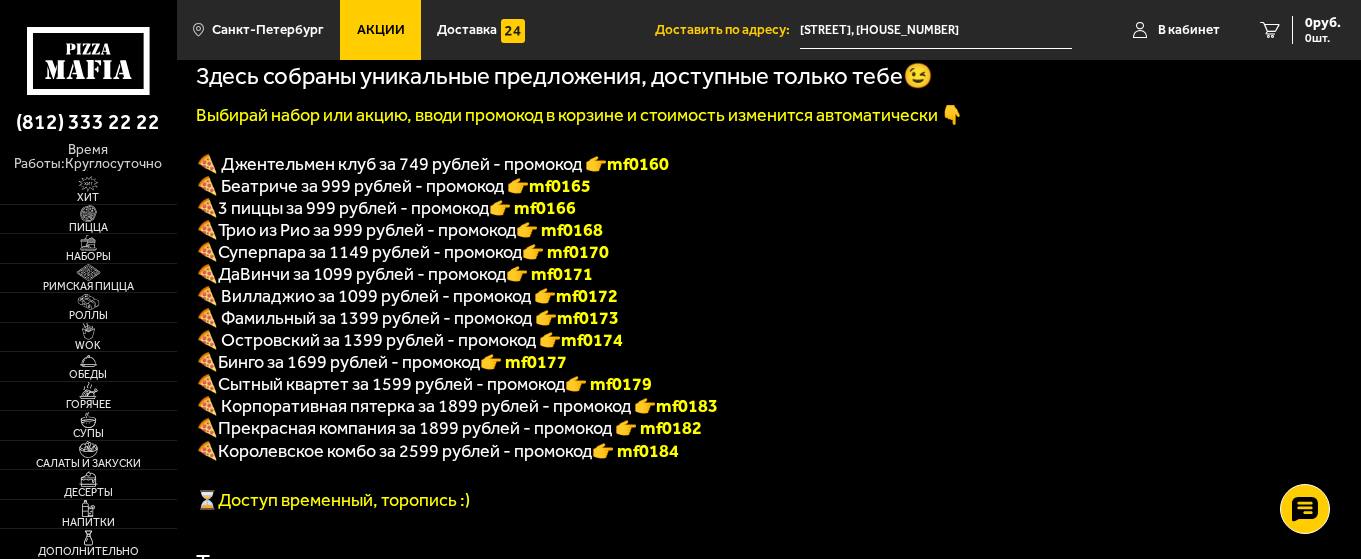 drag, startPoint x: 541, startPoint y: 283, endPoint x: 603, endPoint y: 280, distance: 62.072536 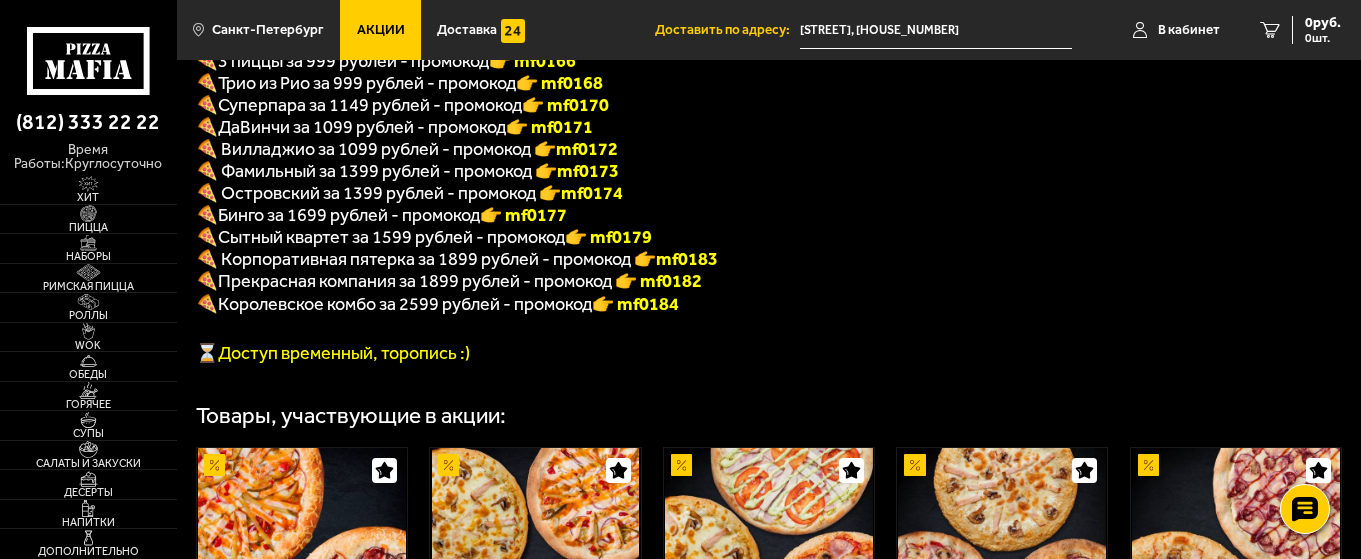 scroll, scrollTop: 500, scrollLeft: 0, axis: vertical 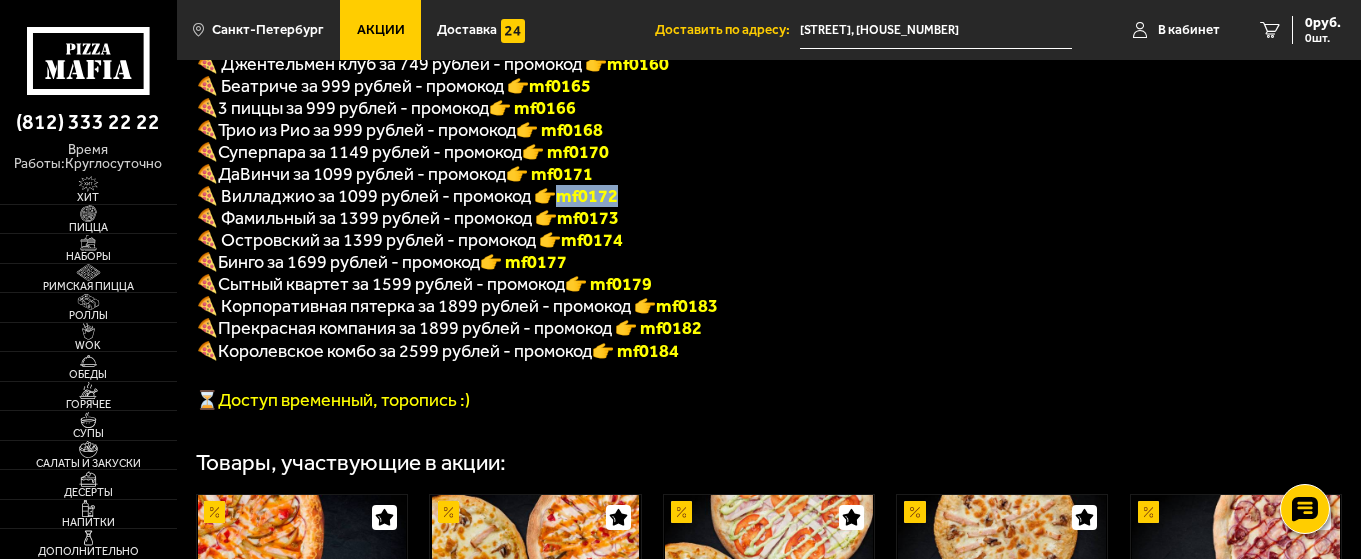 drag, startPoint x: 562, startPoint y: 208, endPoint x: 626, endPoint y: 203, distance: 64.195015 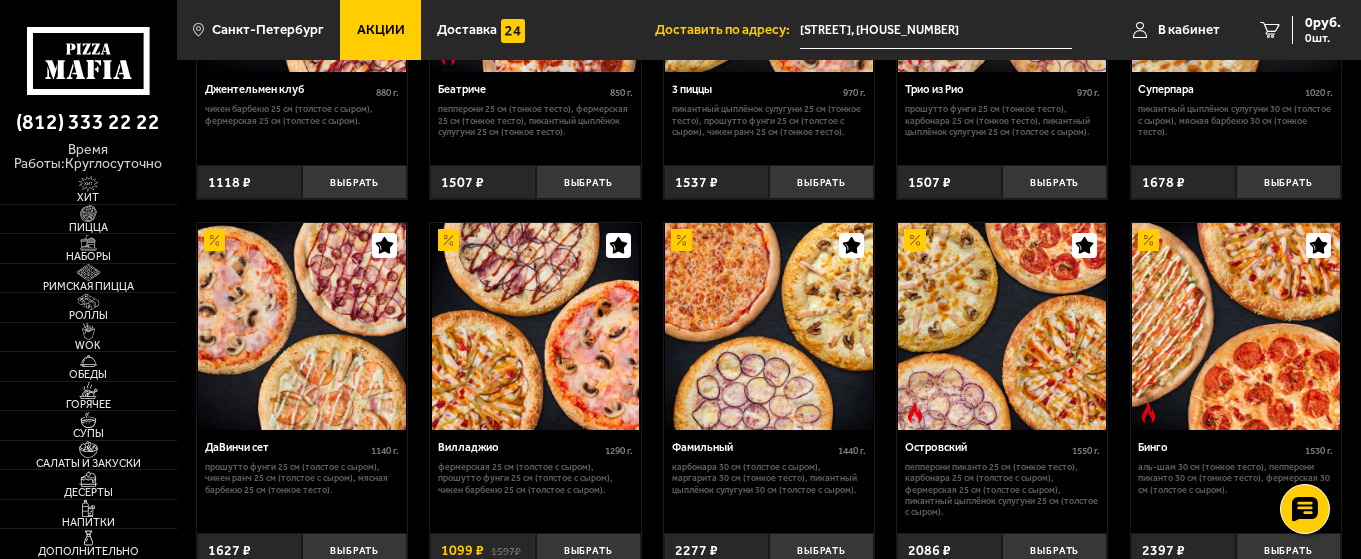 scroll, scrollTop: 1200, scrollLeft: 0, axis: vertical 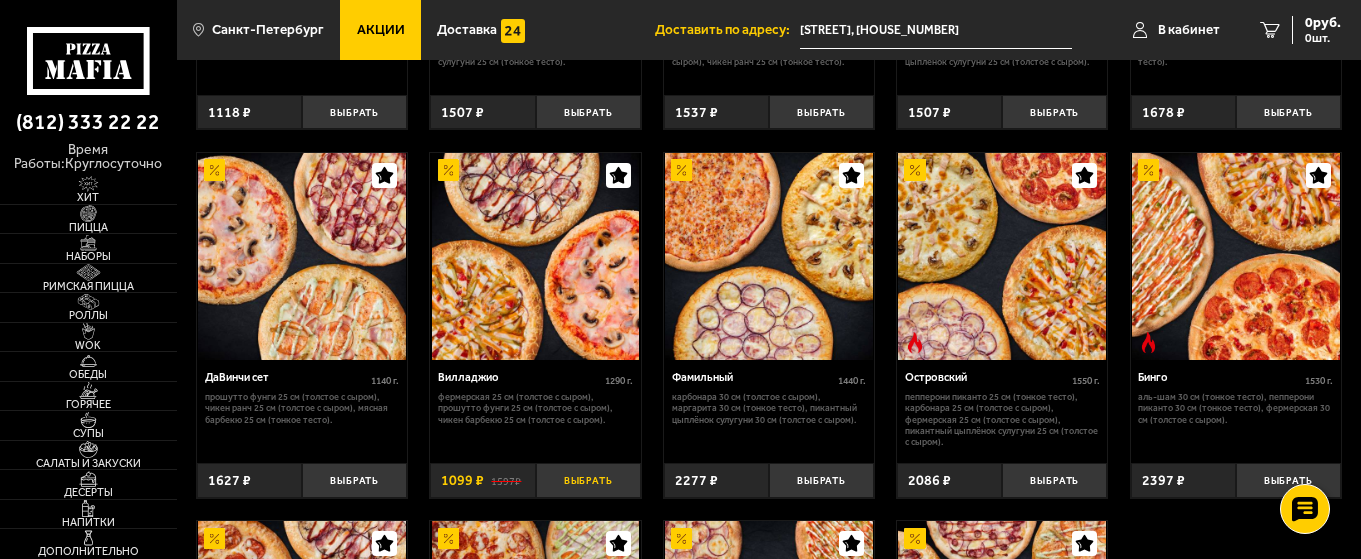 click on "Выбрать" at bounding box center (588, 480) 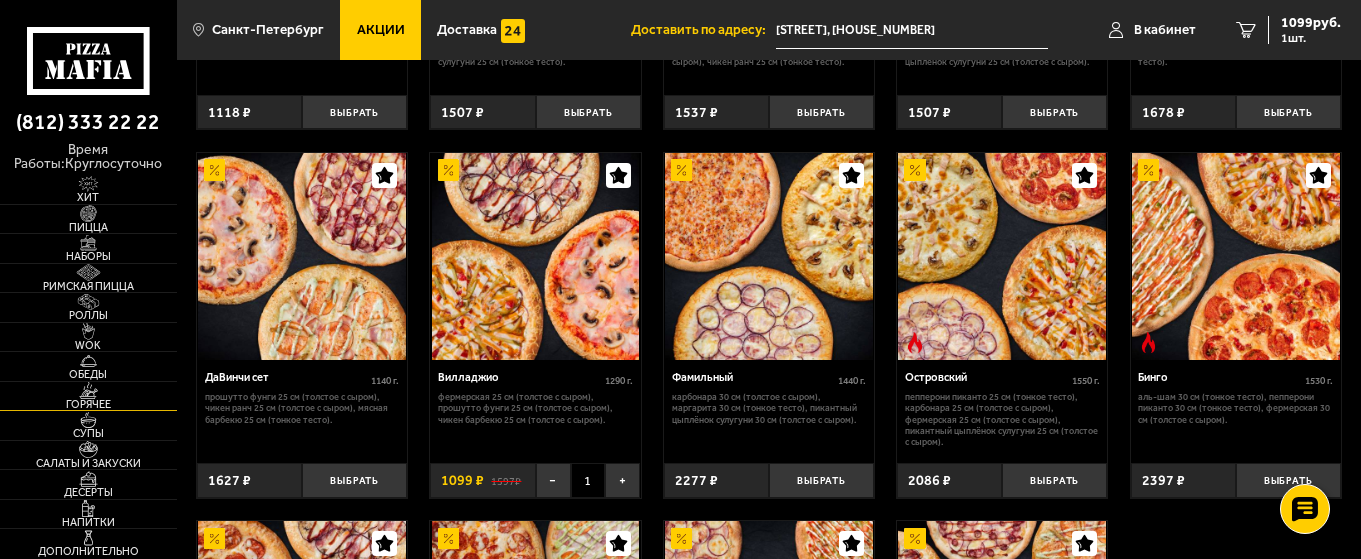 click on "Горячее" at bounding box center (88, 404) 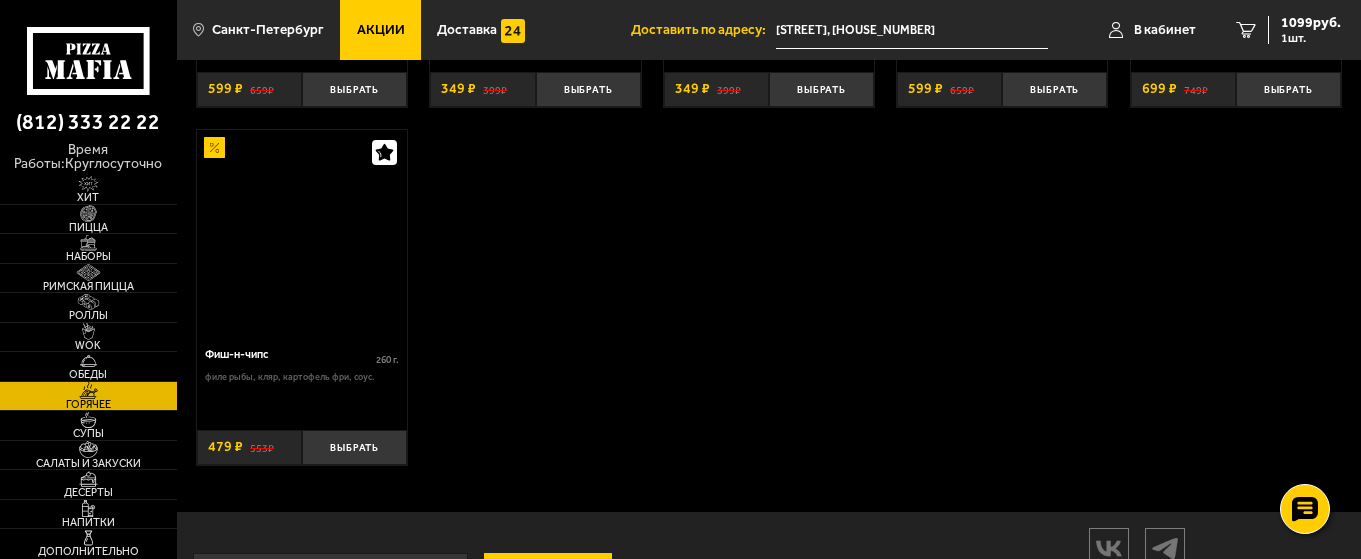 scroll, scrollTop: 0, scrollLeft: 0, axis: both 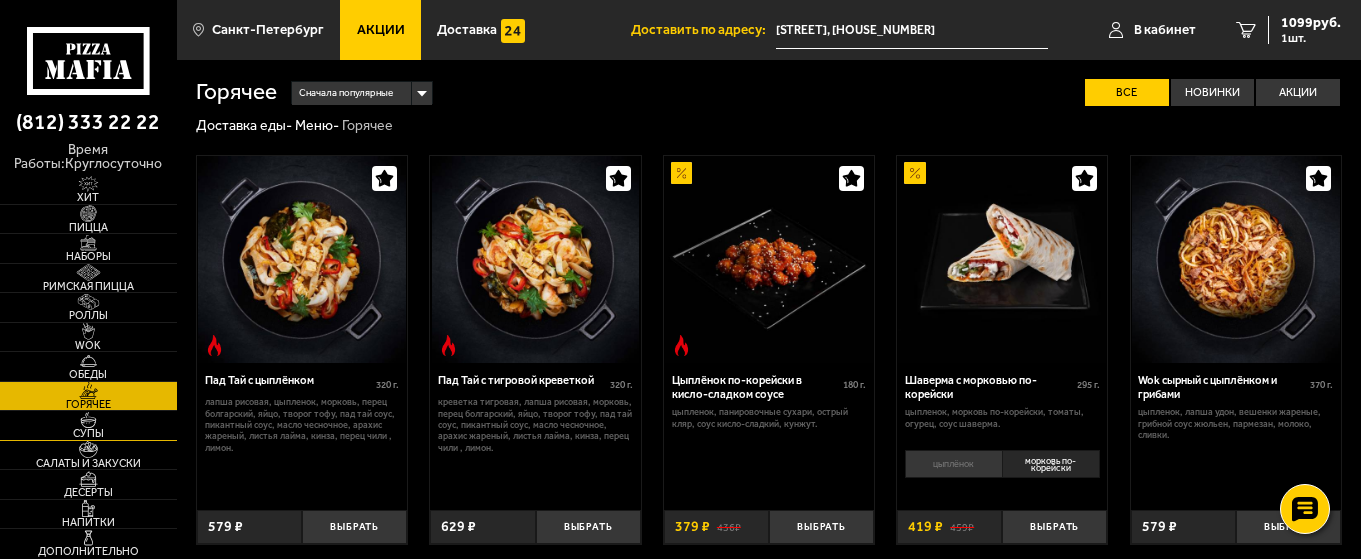 click on "Супы" at bounding box center [88, 433] 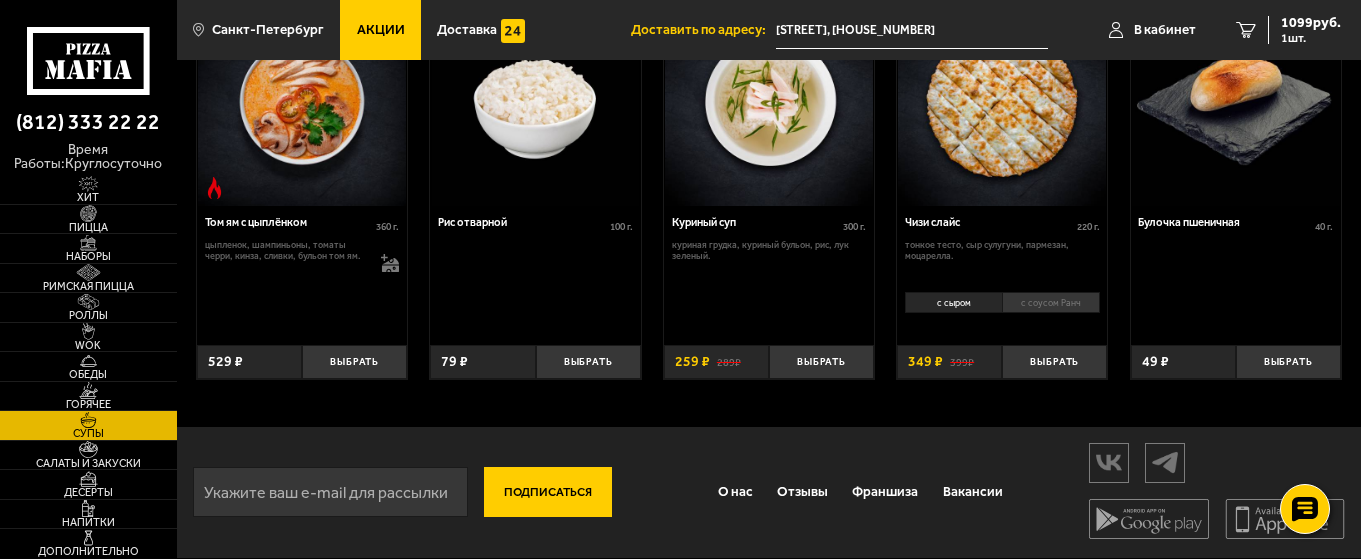 scroll, scrollTop: 680, scrollLeft: 0, axis: vertical 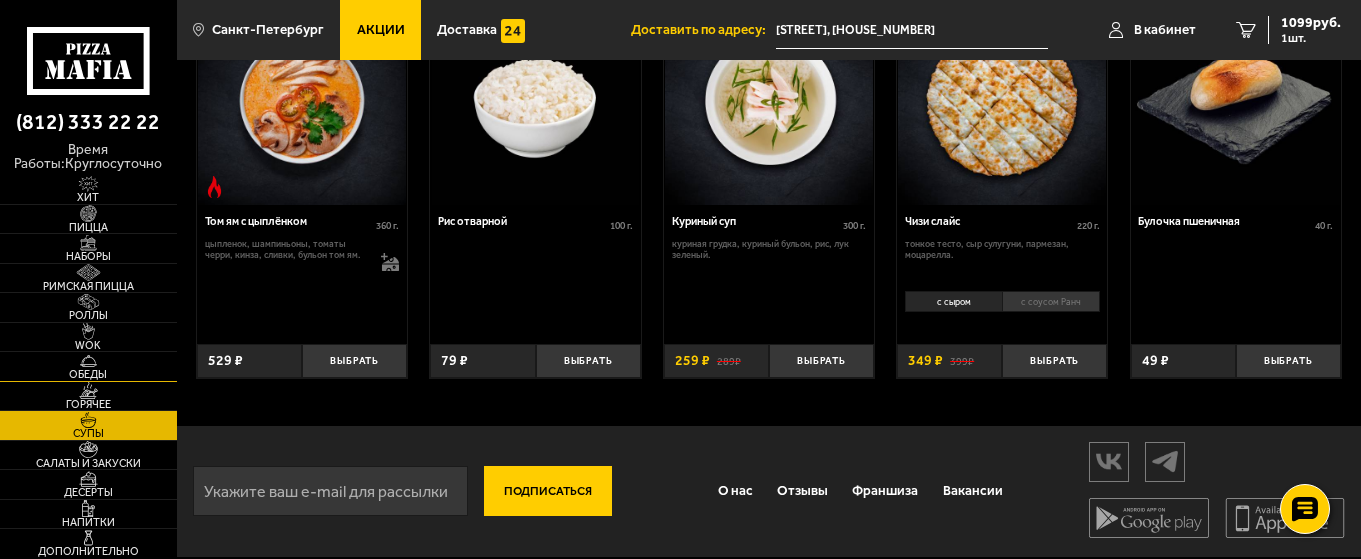 click at bounding box center [88, 361] 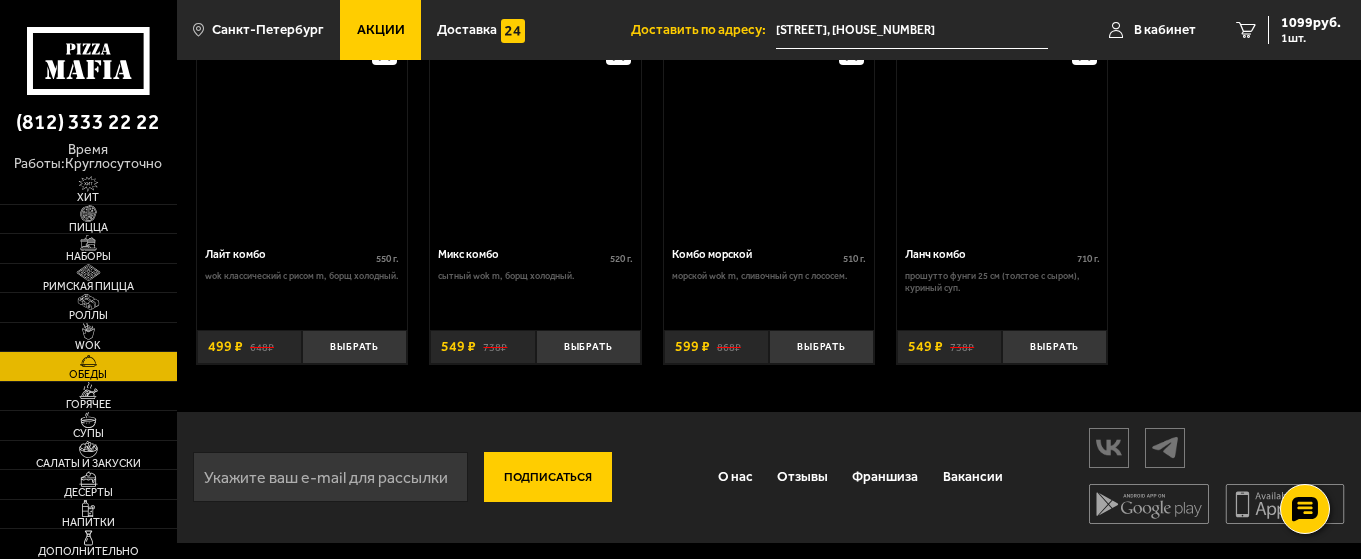 scroll, scrollTop: 0, scrollLeft: 0, axis: both 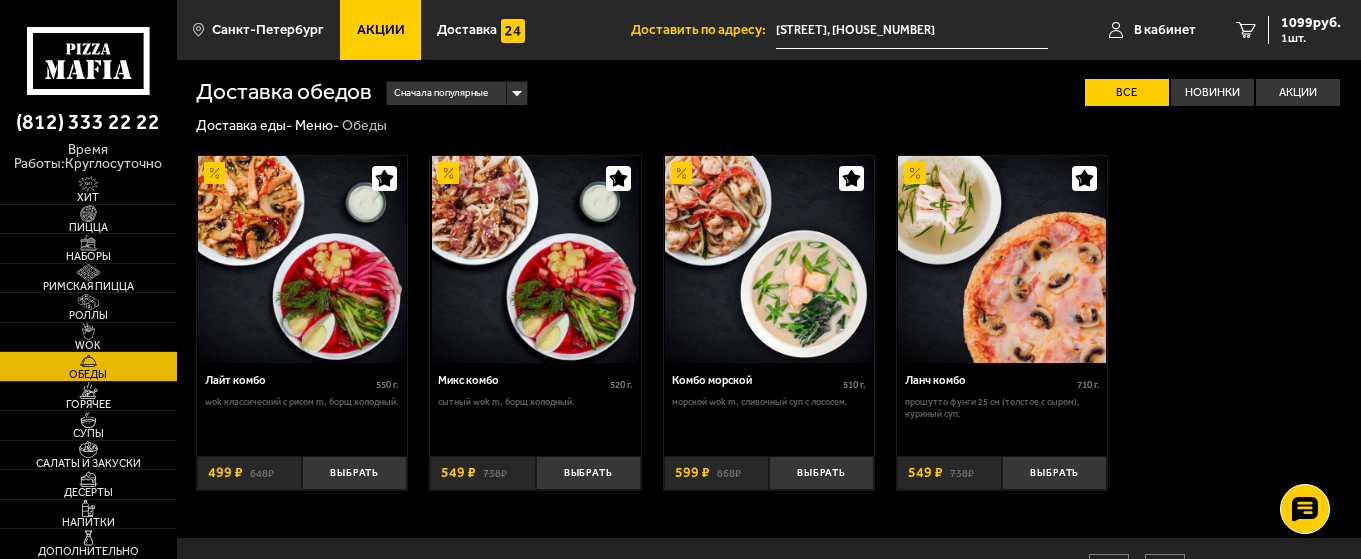 click on "Сначала популярные" at bounding box center (457, 93) 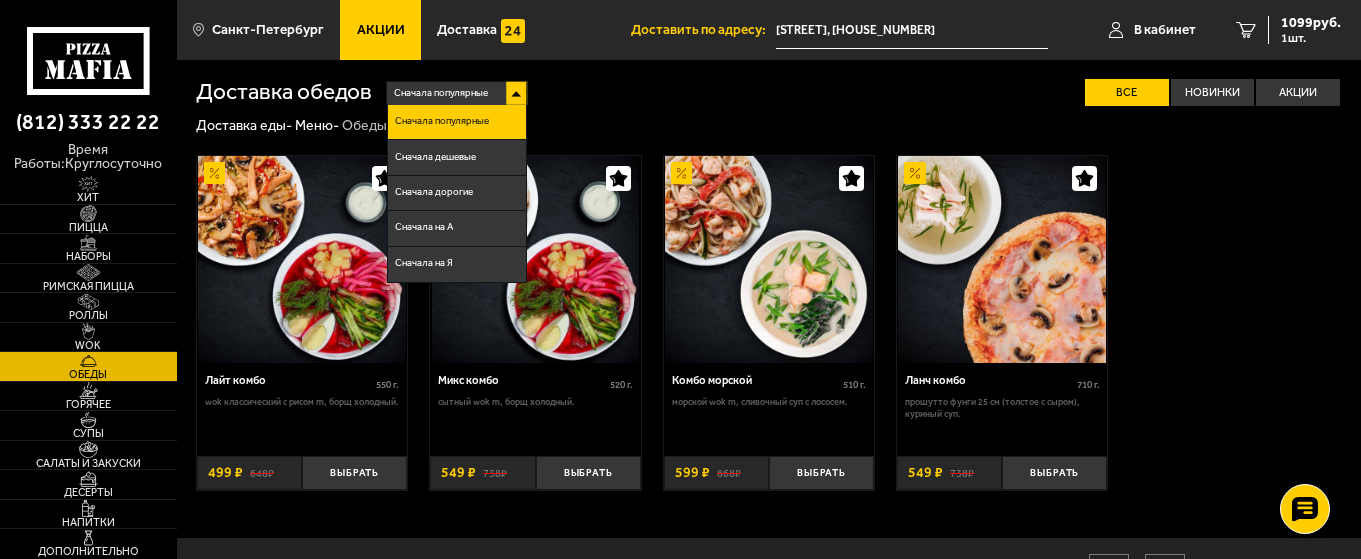 click on "Сначала популярные" at bounding box center [457, 93] 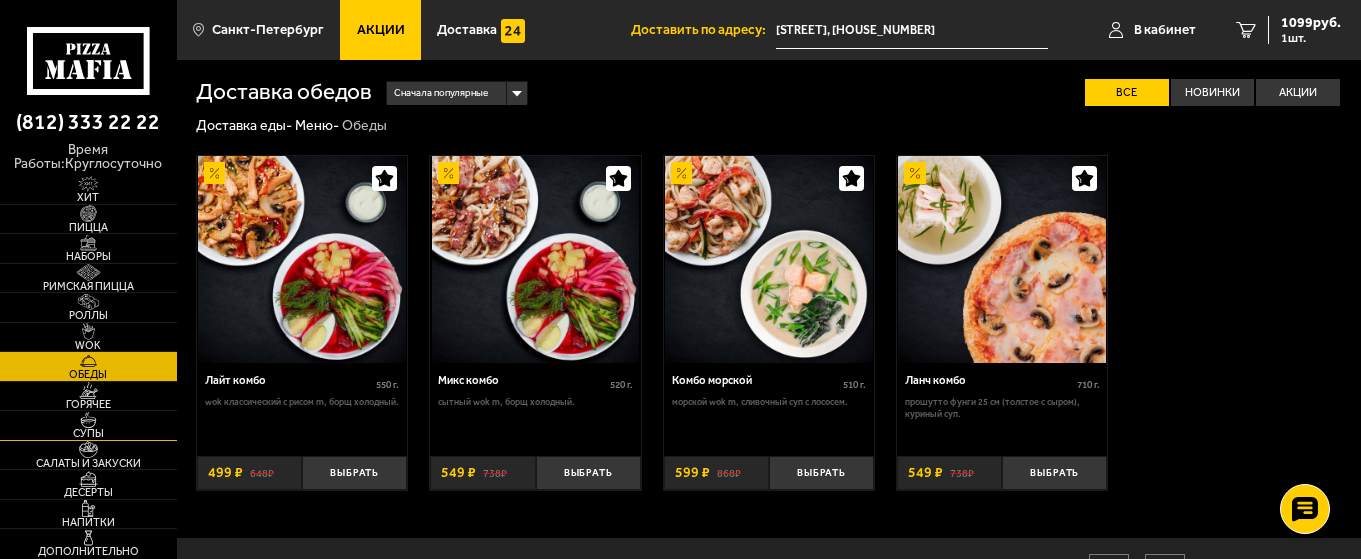 click at bounding box center [88, 420] 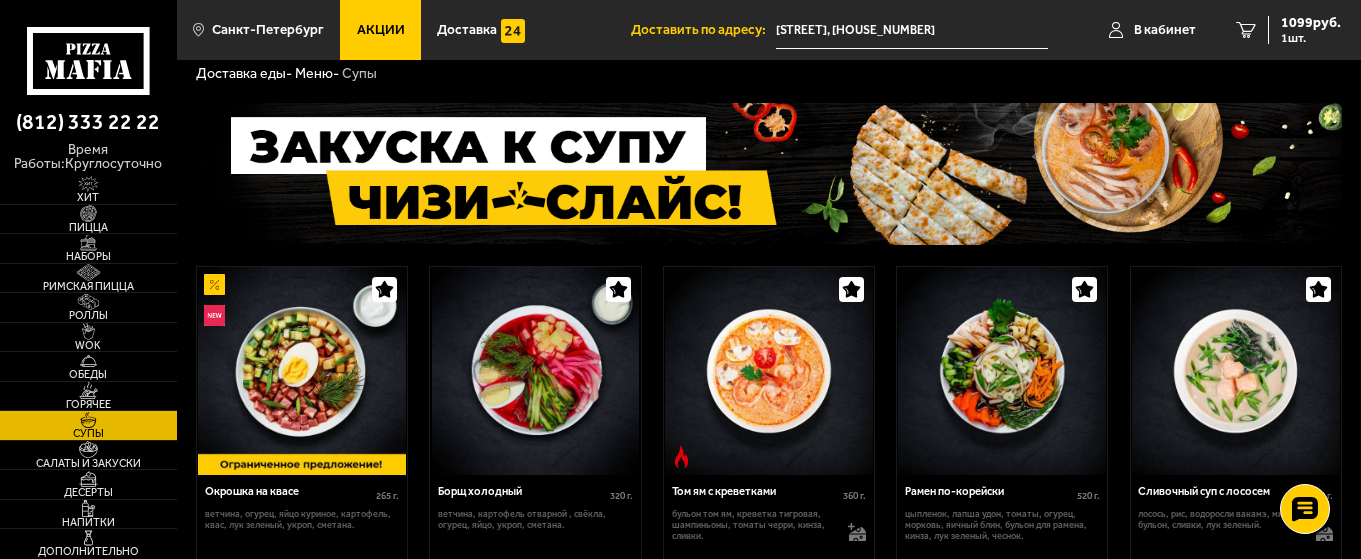 scroll, scrollTop: 100, scrollLeft: 0, axis: vertical 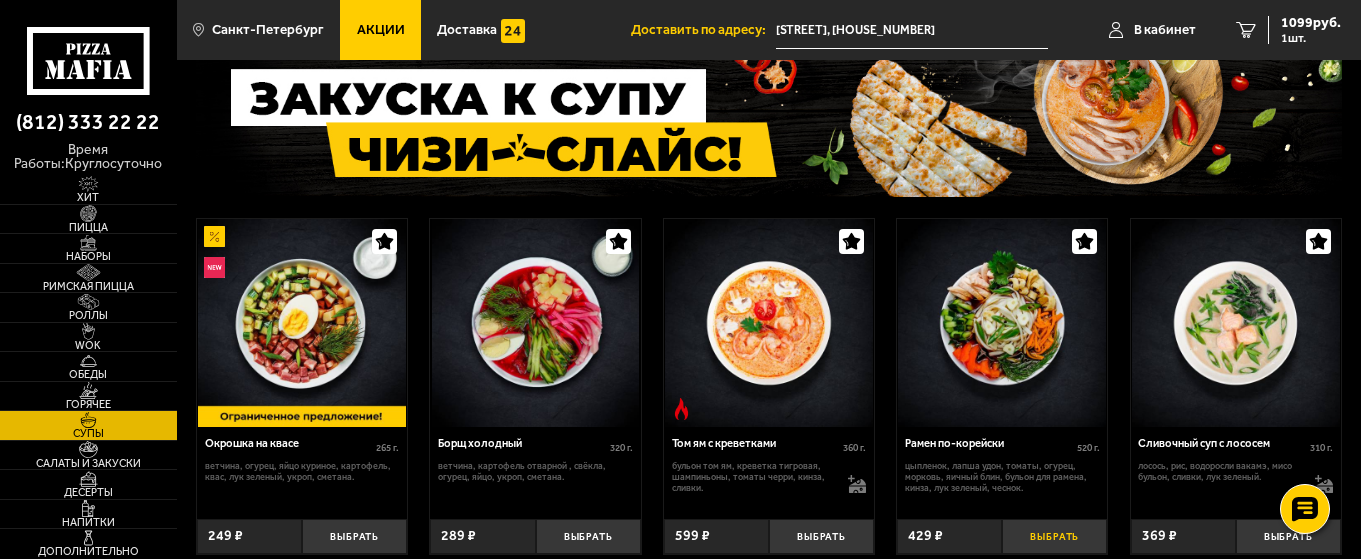 click on "Выбрать" at bounding box center (1054, 536) 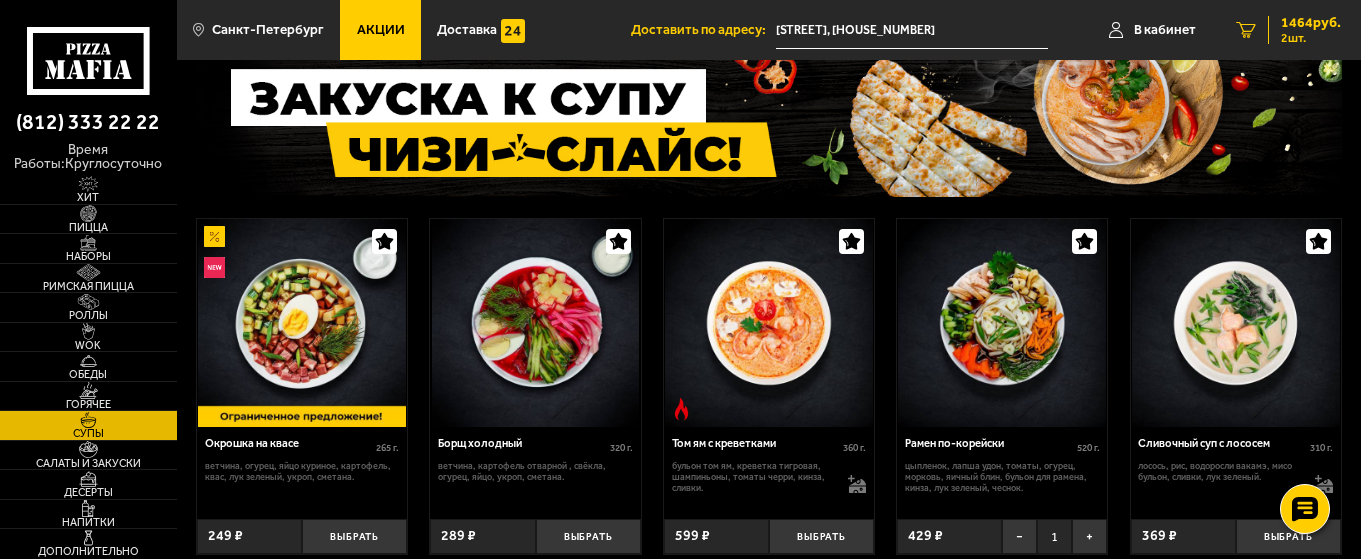 click on "1464 руб." at bounding box center [1311, 23] 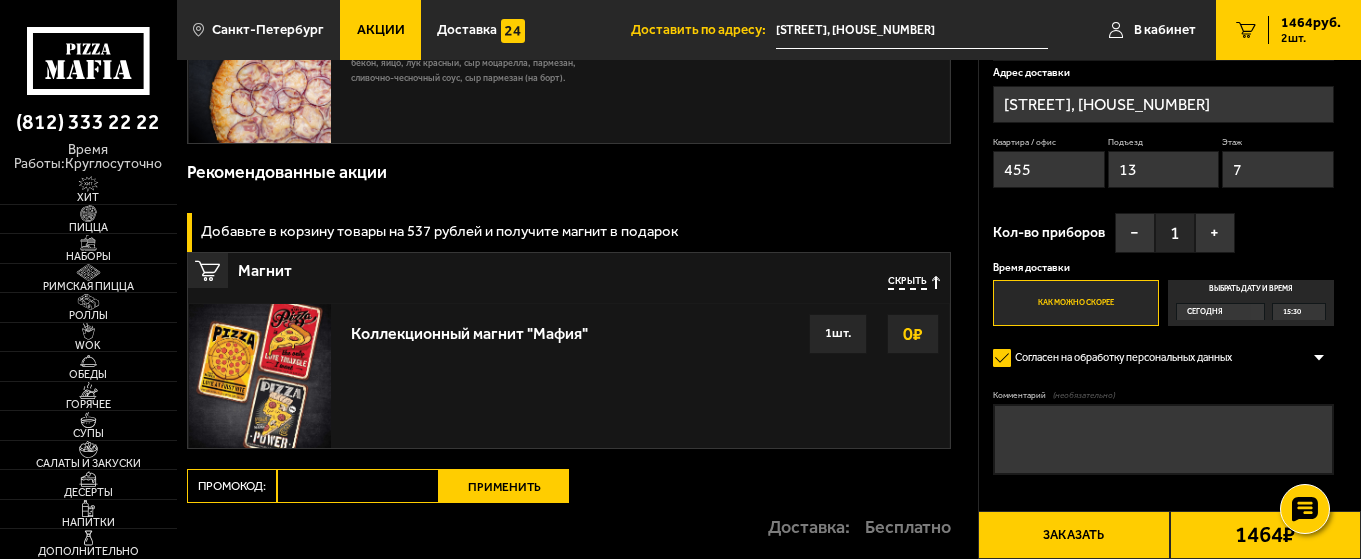 scroll, scrollTop: 1100, scrollLeft: 0, axis: vertical 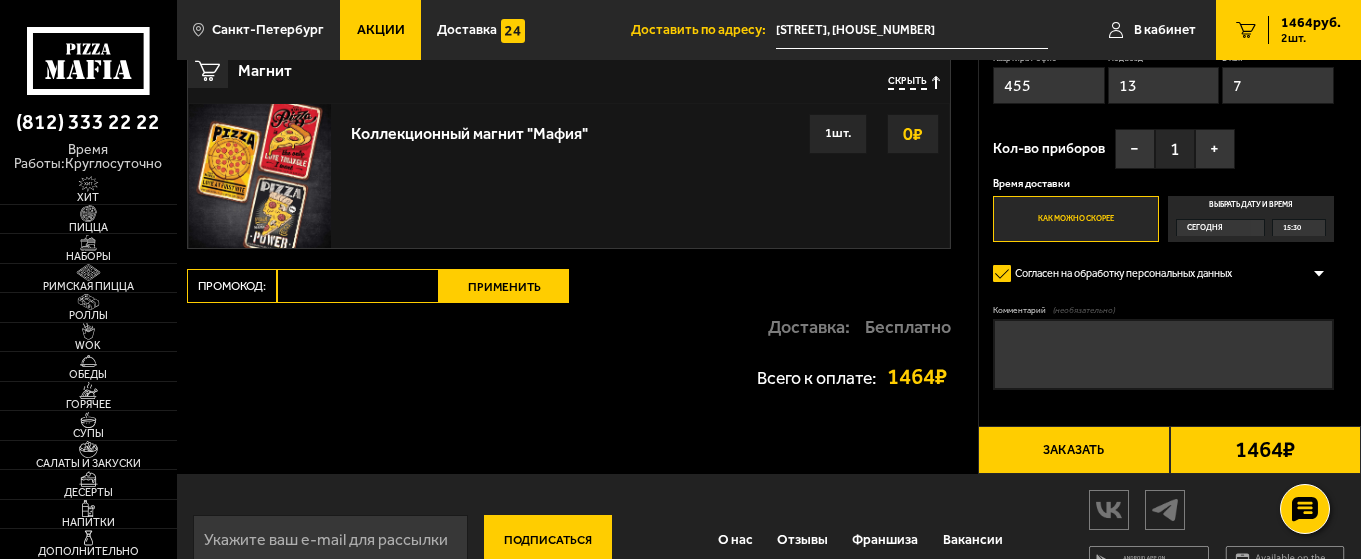 paste on "mf0172" 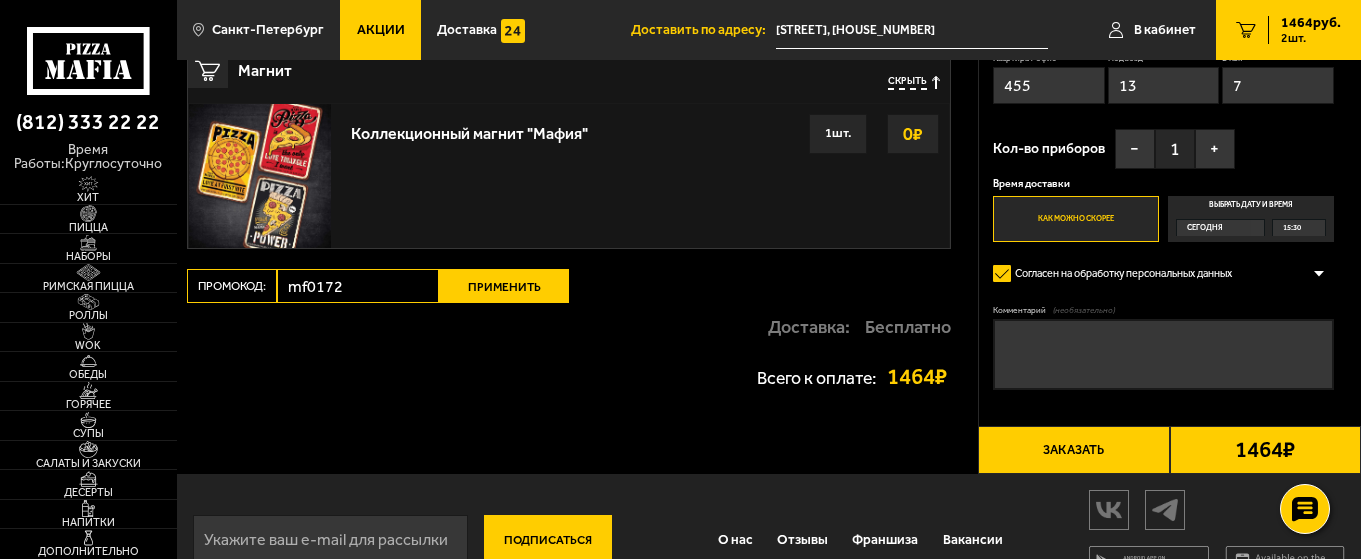 type on "mf0172" 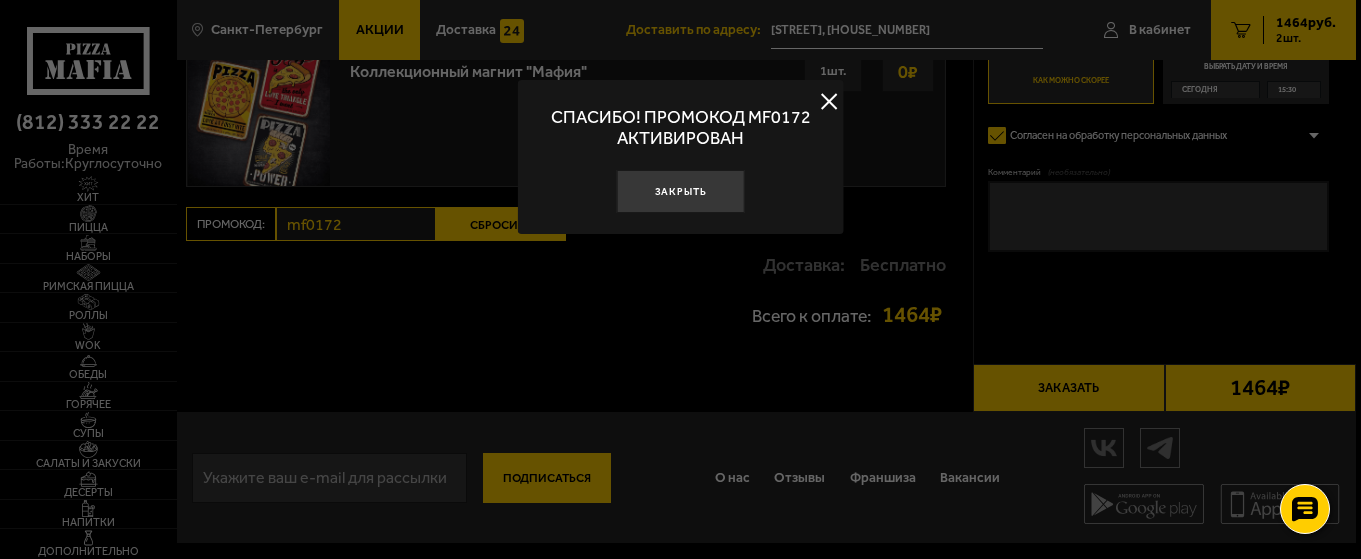 scroll, scrollTop: 711, scrollLeft: 0, axis: vertical 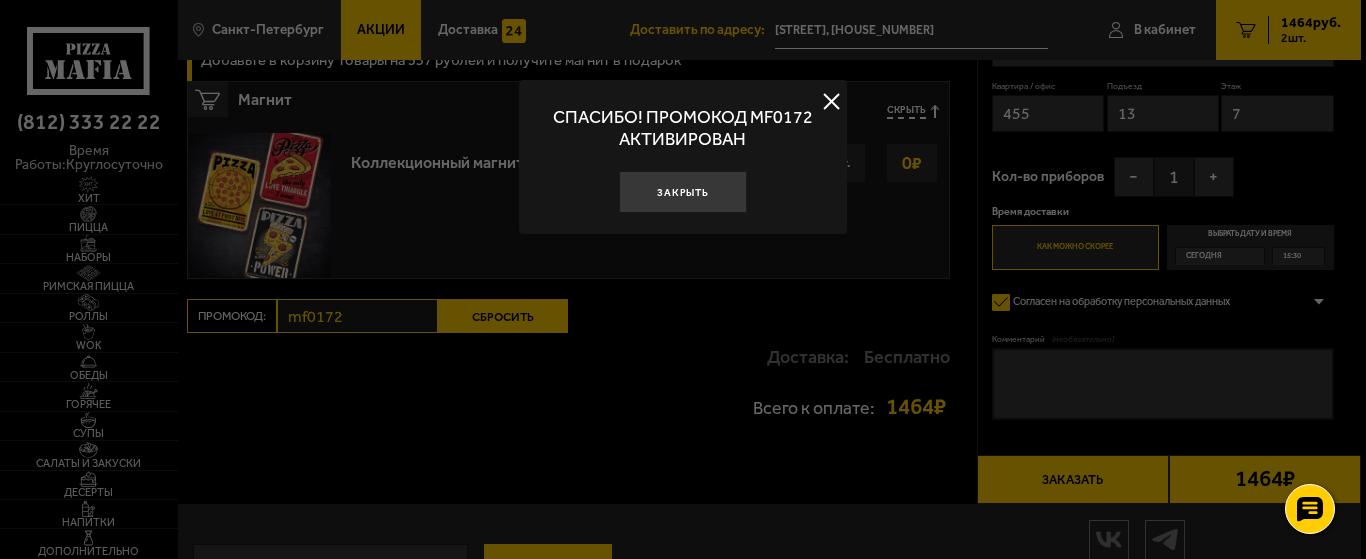 click at bounding box center [832, 102] 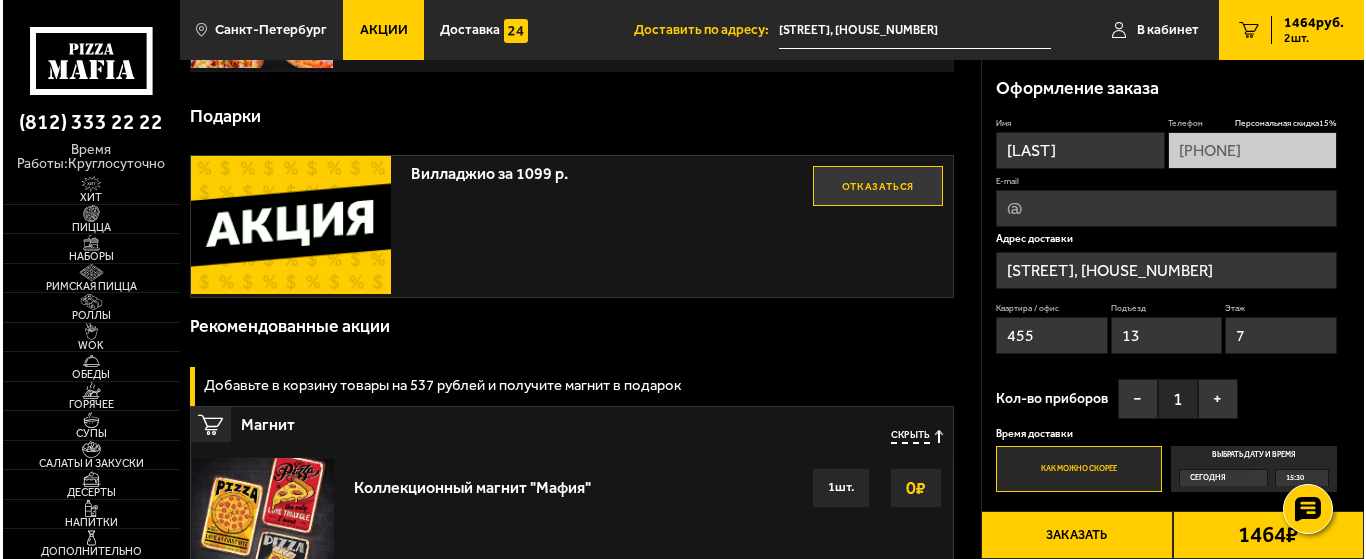scroll, scrollTop: 0, scrollLeft: 0, axis: both 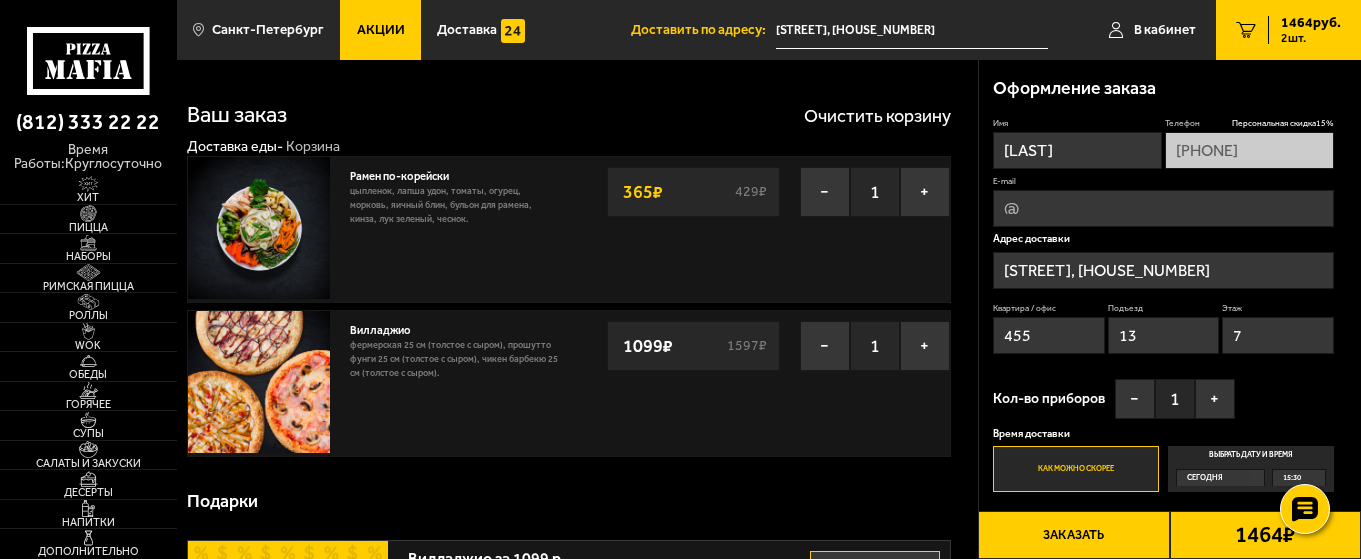 click on "Заказать" at bounding box center [1073, 535] 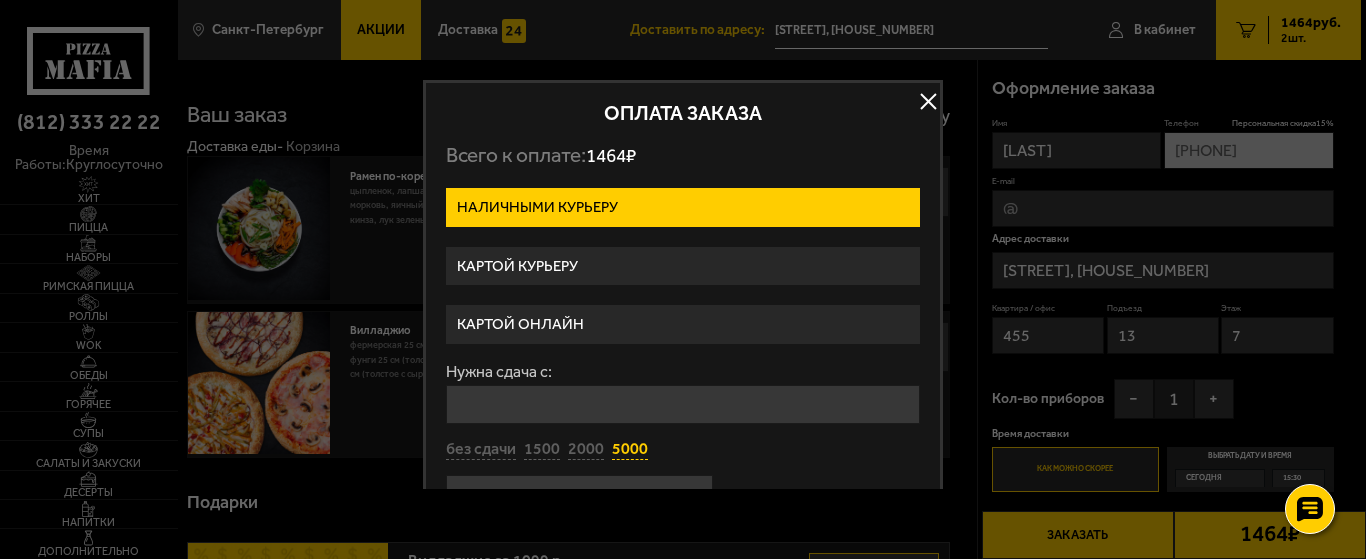 click on "5000" at bounding box center [630, 450] 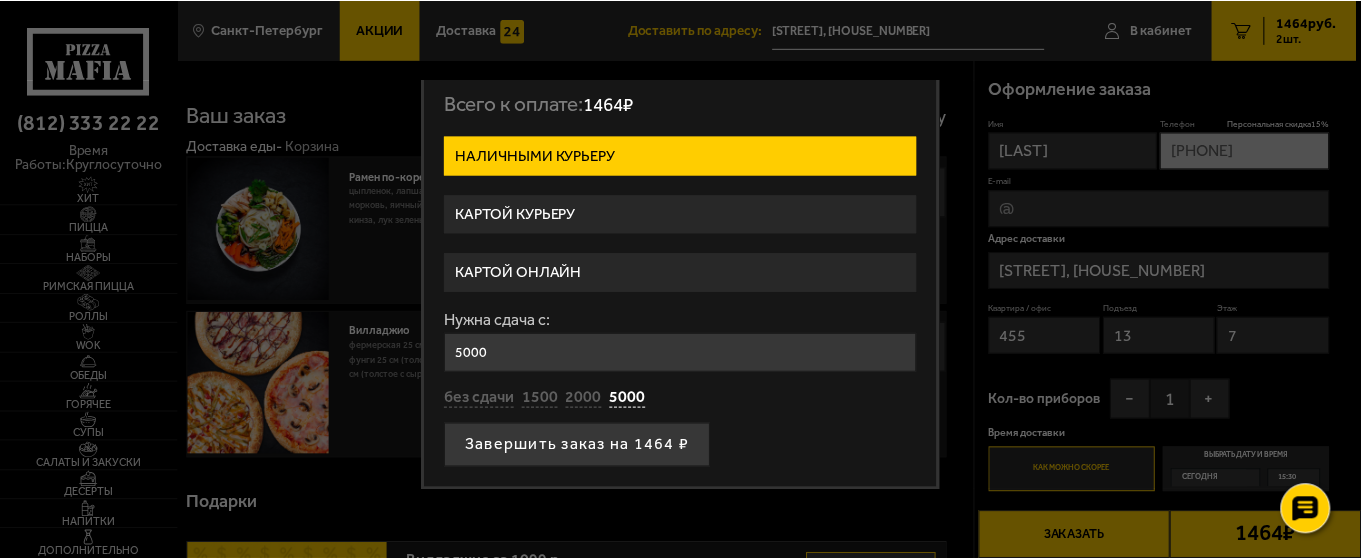scroll, scrollTop: 53, scrollLeft: 0, axis: vertical 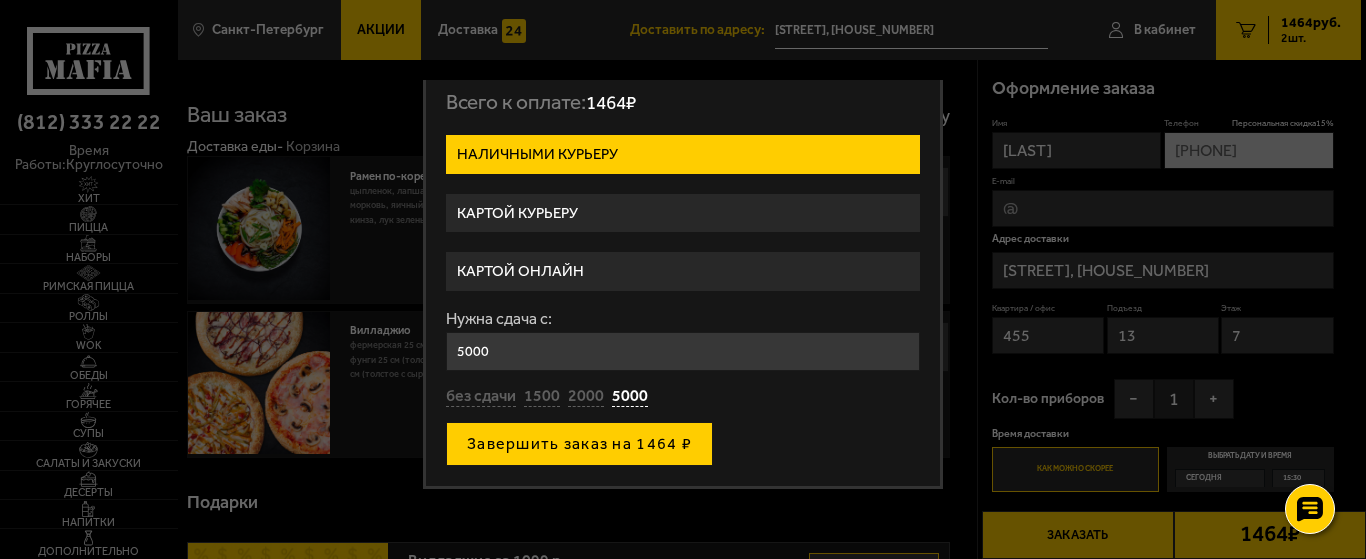 click on "Завершить заказ на 1464 ₽" at bounding box center (579, 444) 